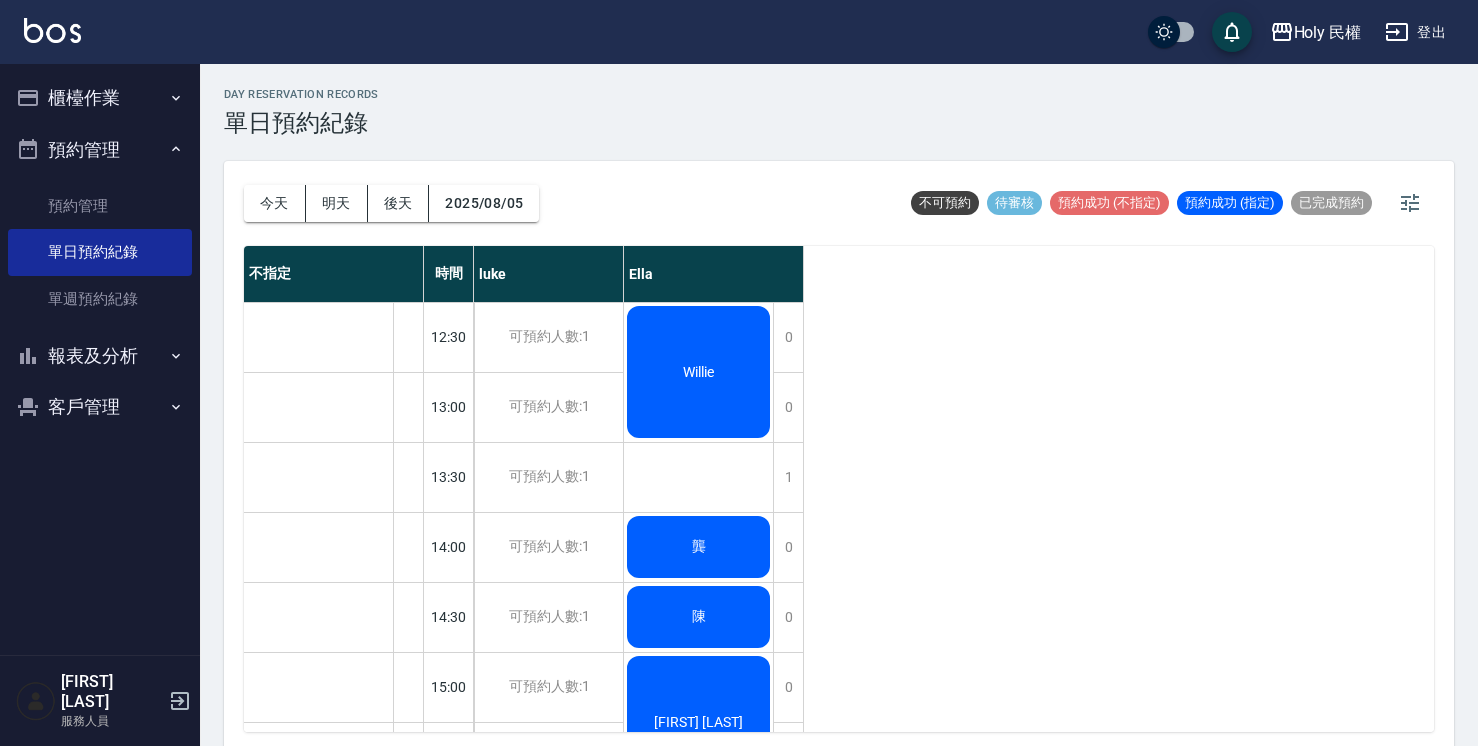 scroll, scrollTop: 5, scrollLeft: 0, axis: vertical 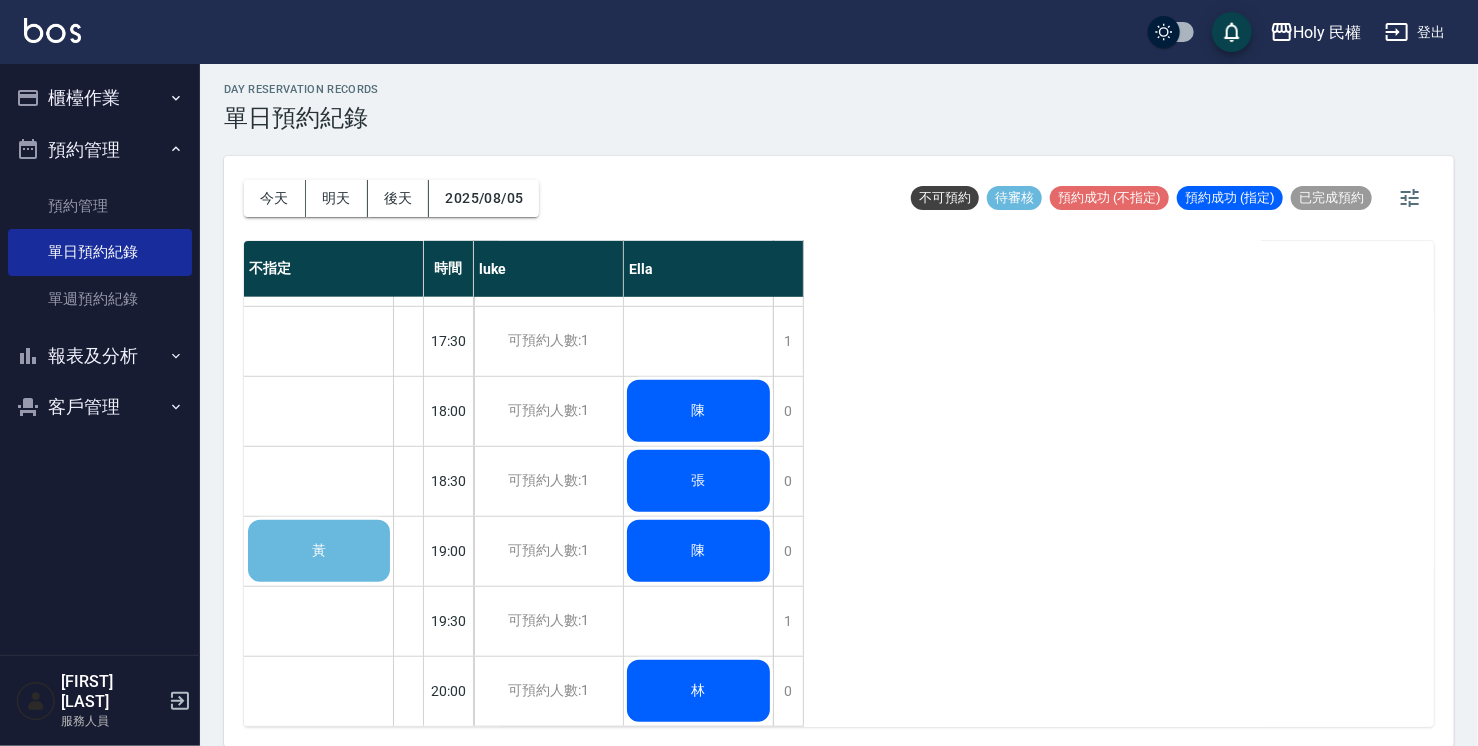 click on "黃" at bounding box center (319, 551) 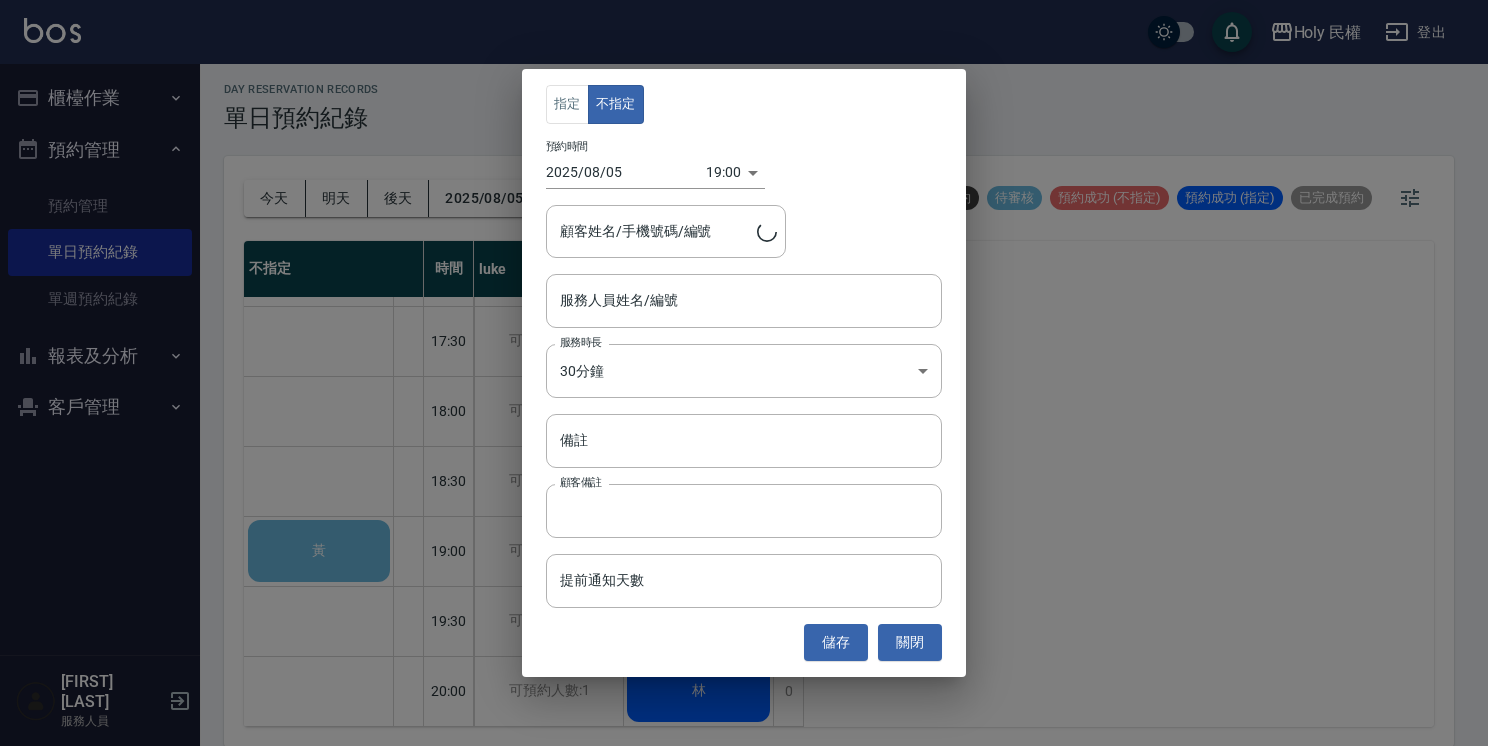 type on "[LAST]/[PHONE]/" 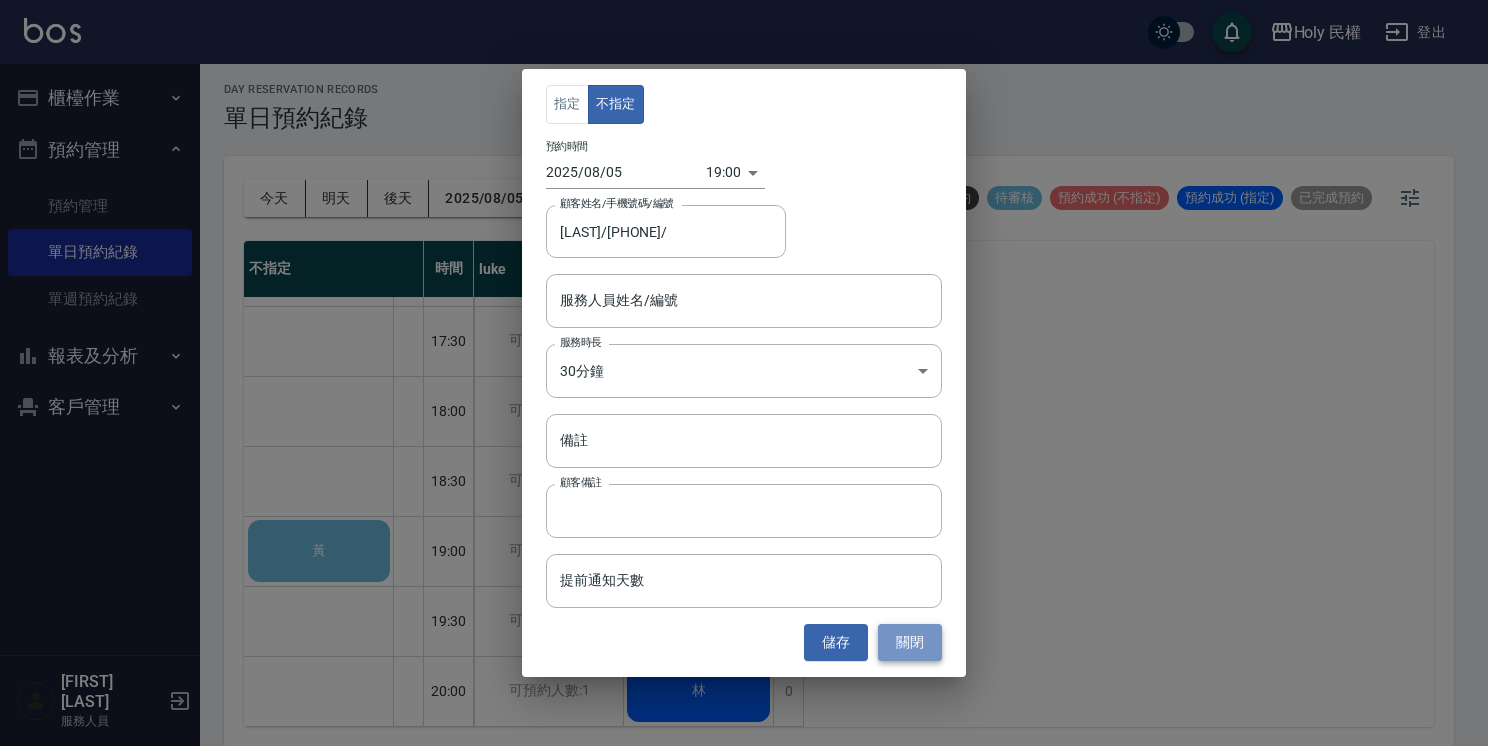 click on "關閉" at bounding box center [910, 642] 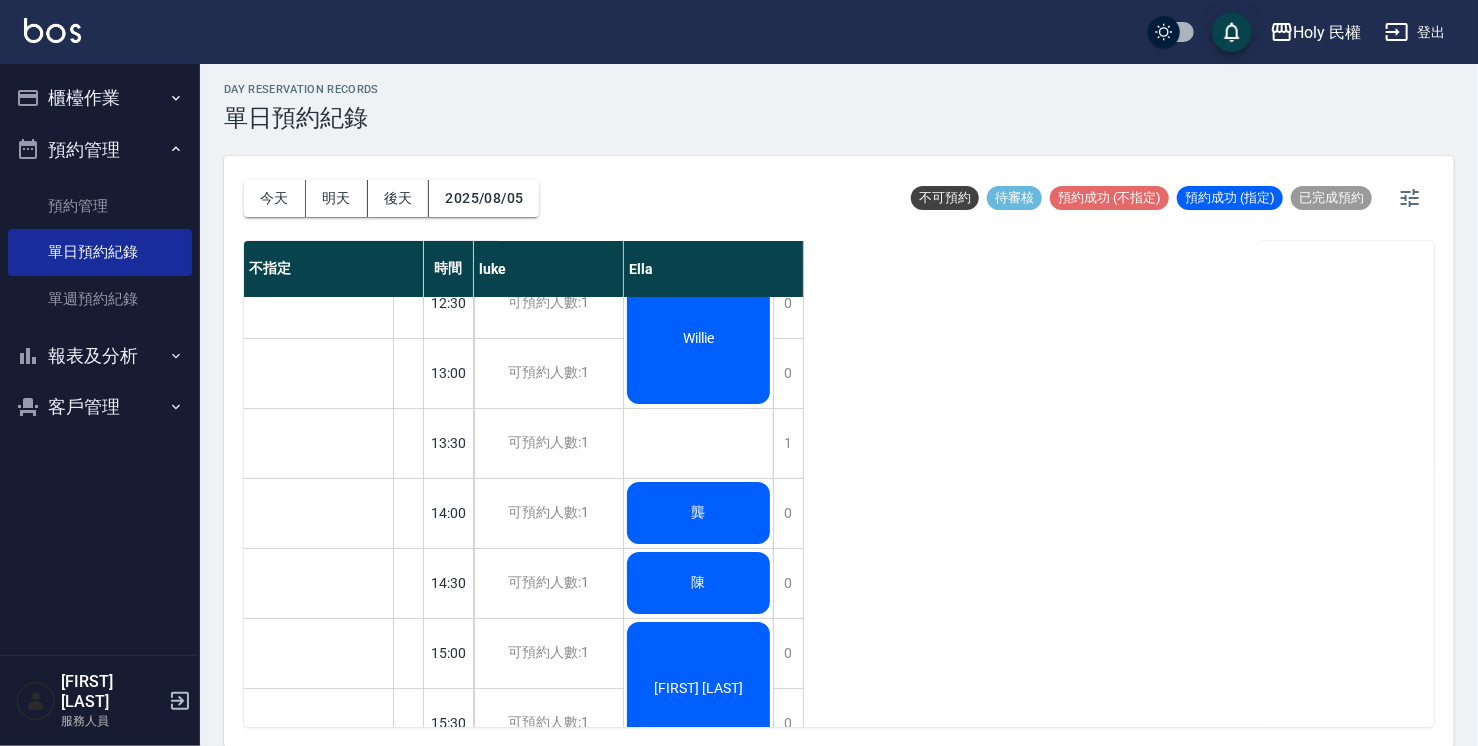 scroll, scrollTop: 0, scrollLeft: 0, axis: both 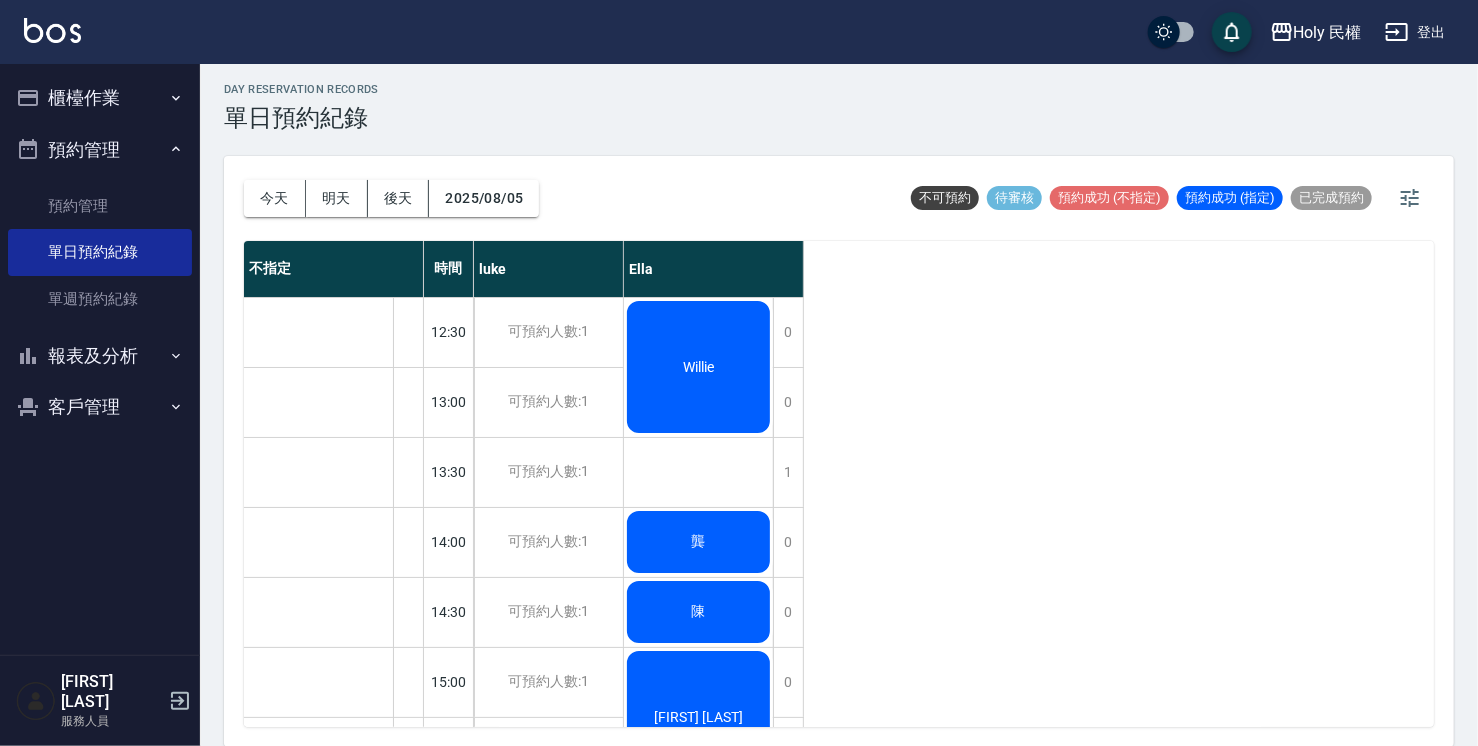 click on "Willie" at bounding box center (698, 367) 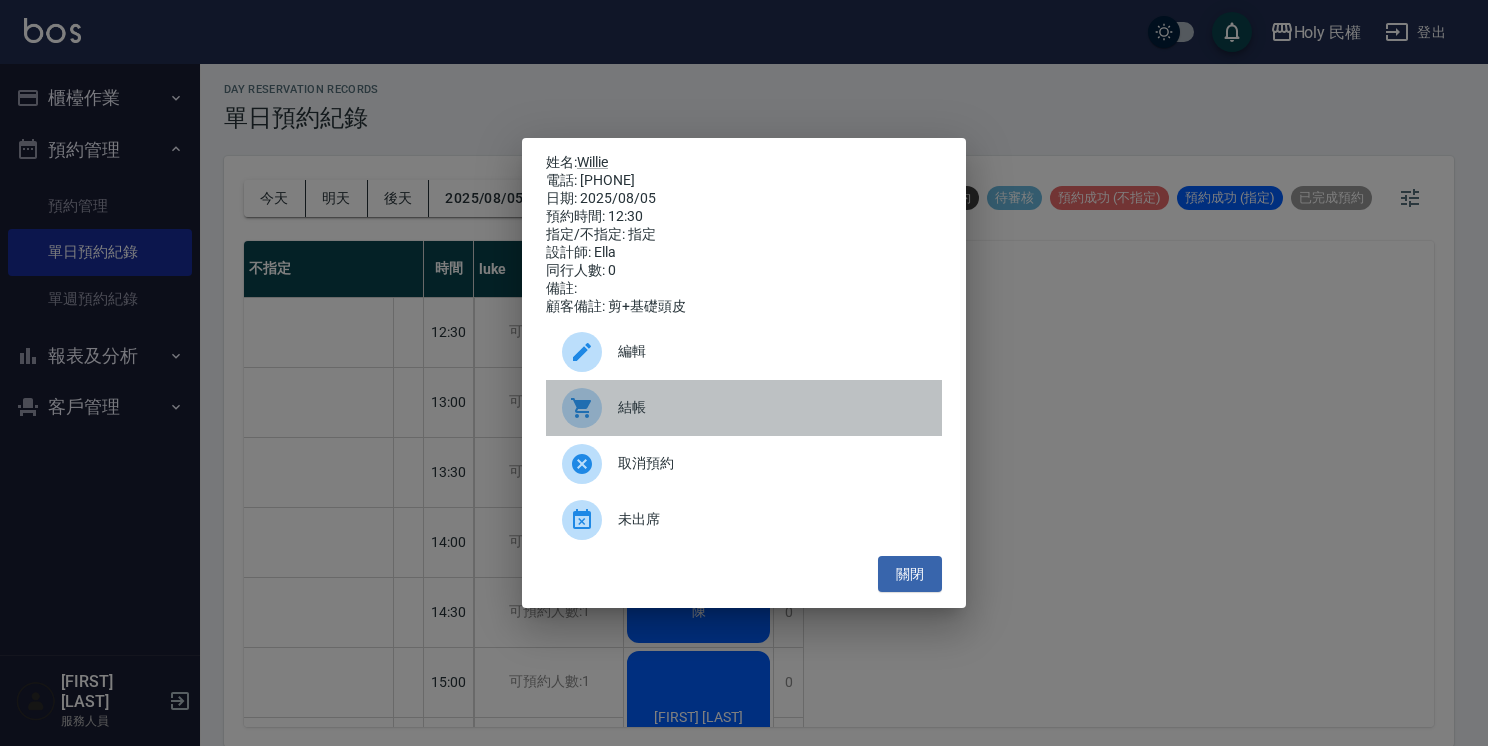 click on "結帳" at bounding box center [772, 407] 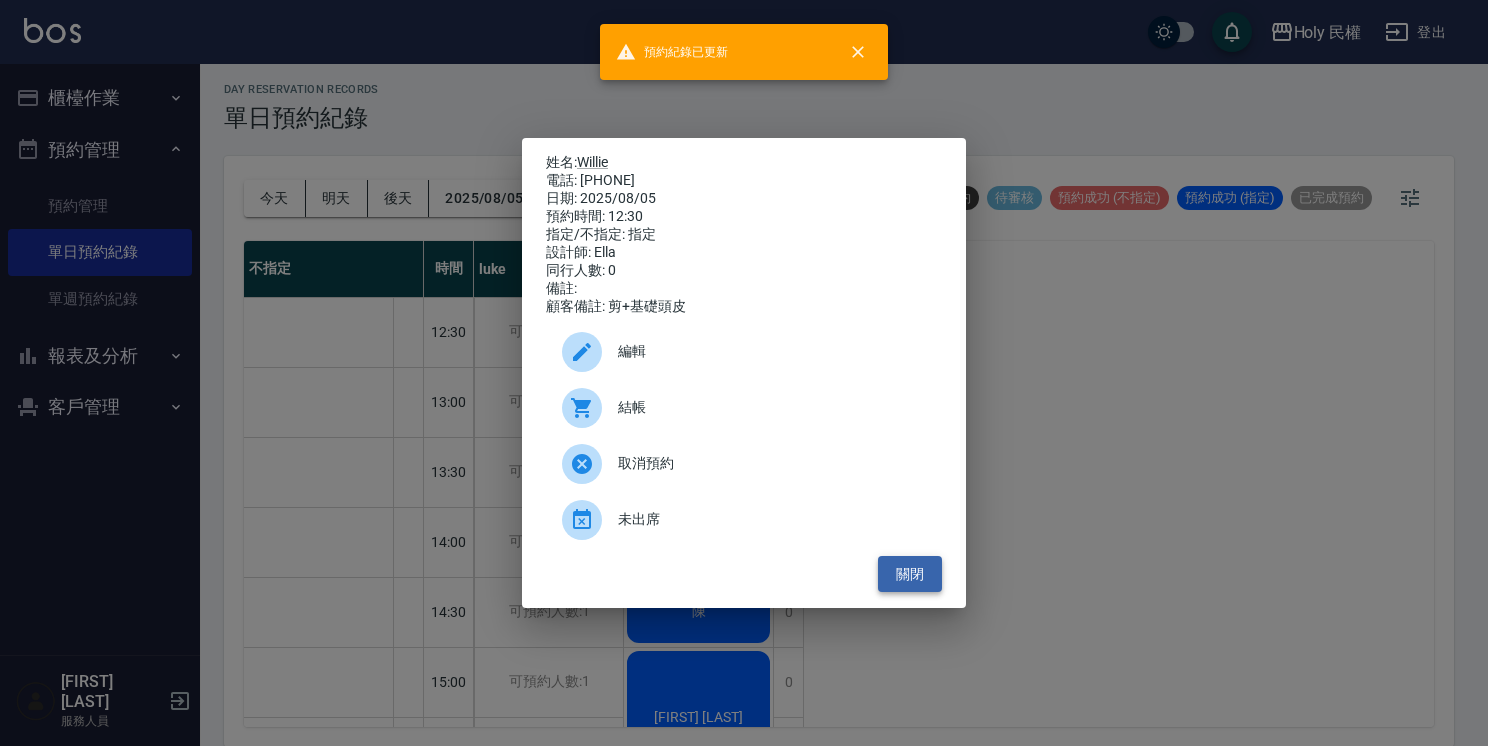click on "關閉" at bounding box center (910, 574) 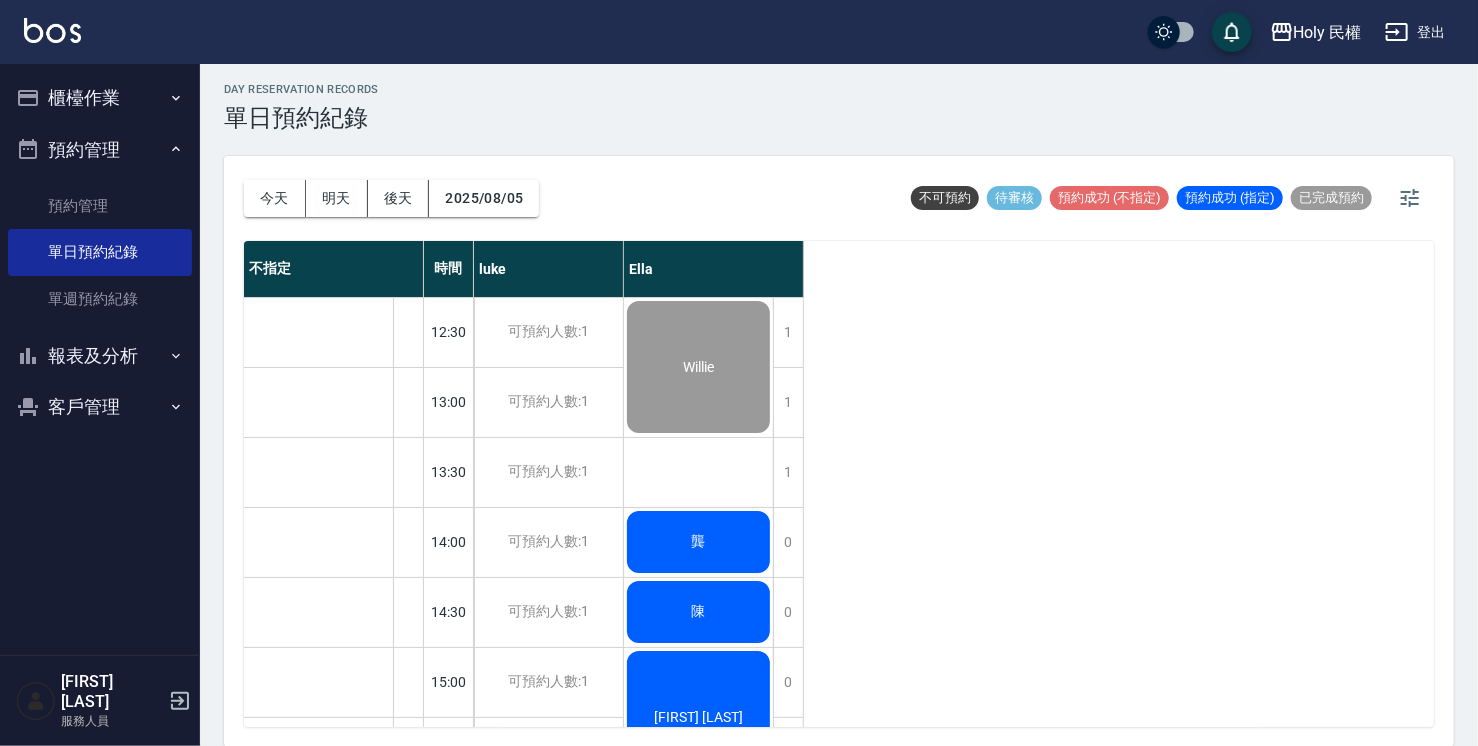 click on "龔" at bounding box center (698, 367) 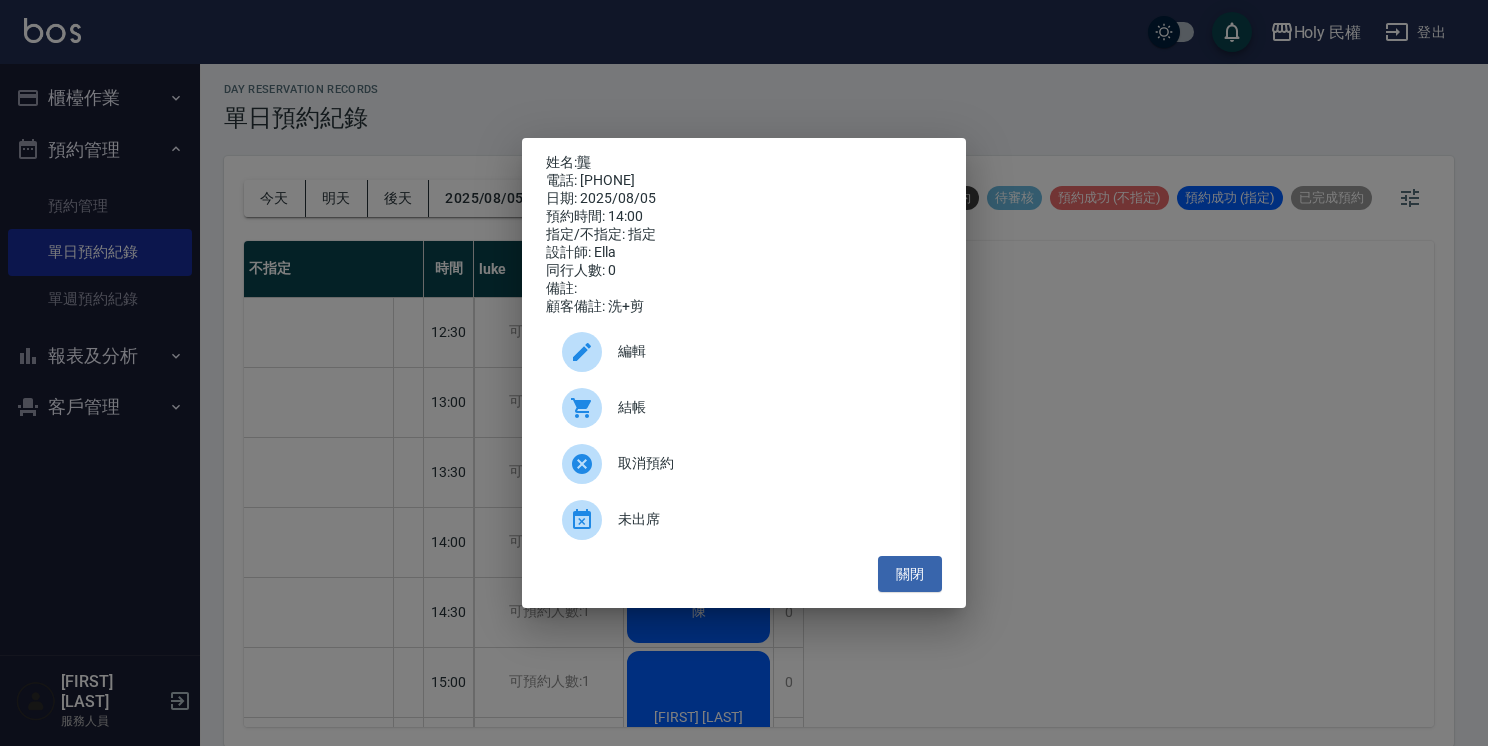 click on "結帳" at bounding box center (772, 407) 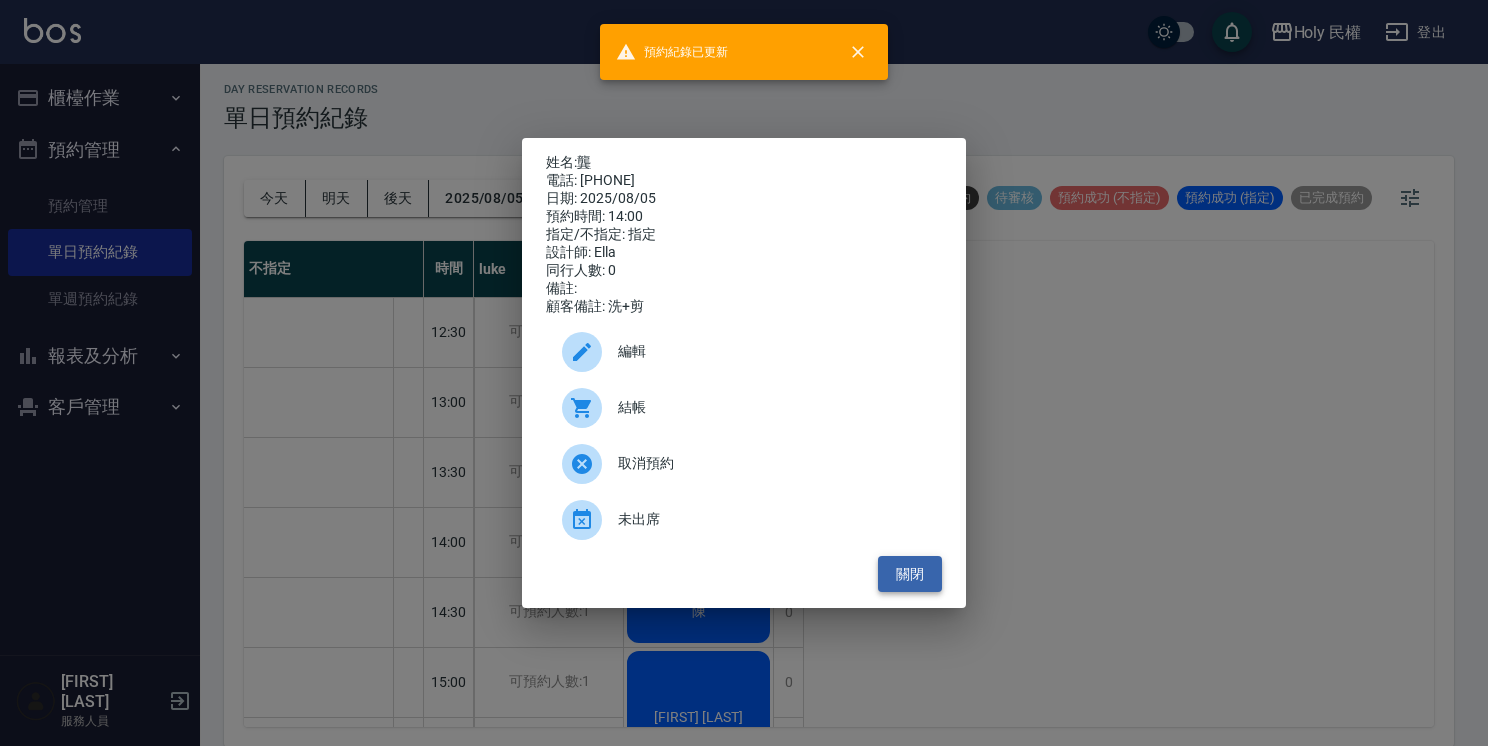 click on "關閉" at bounding box center [910, 574] 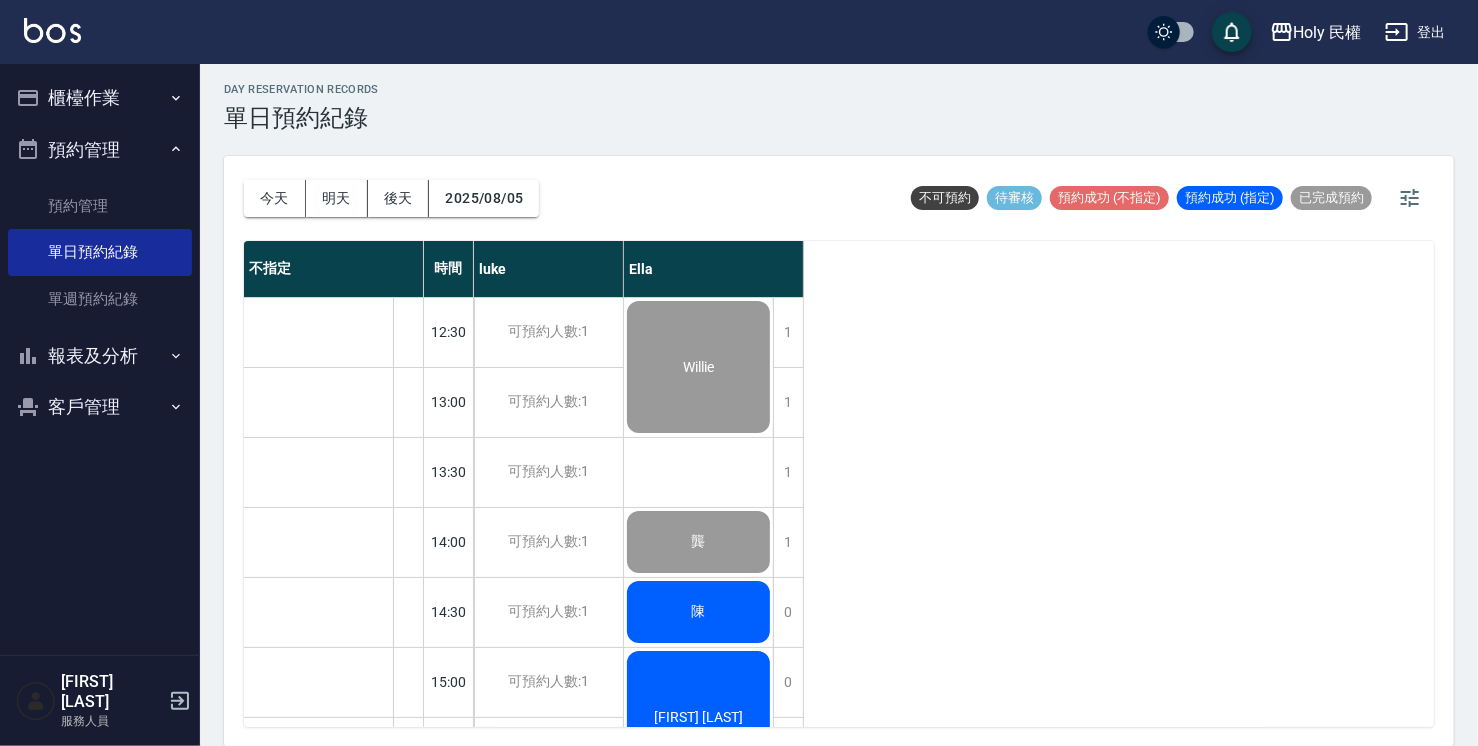 click on "陳" at bounding box center (698, 367) 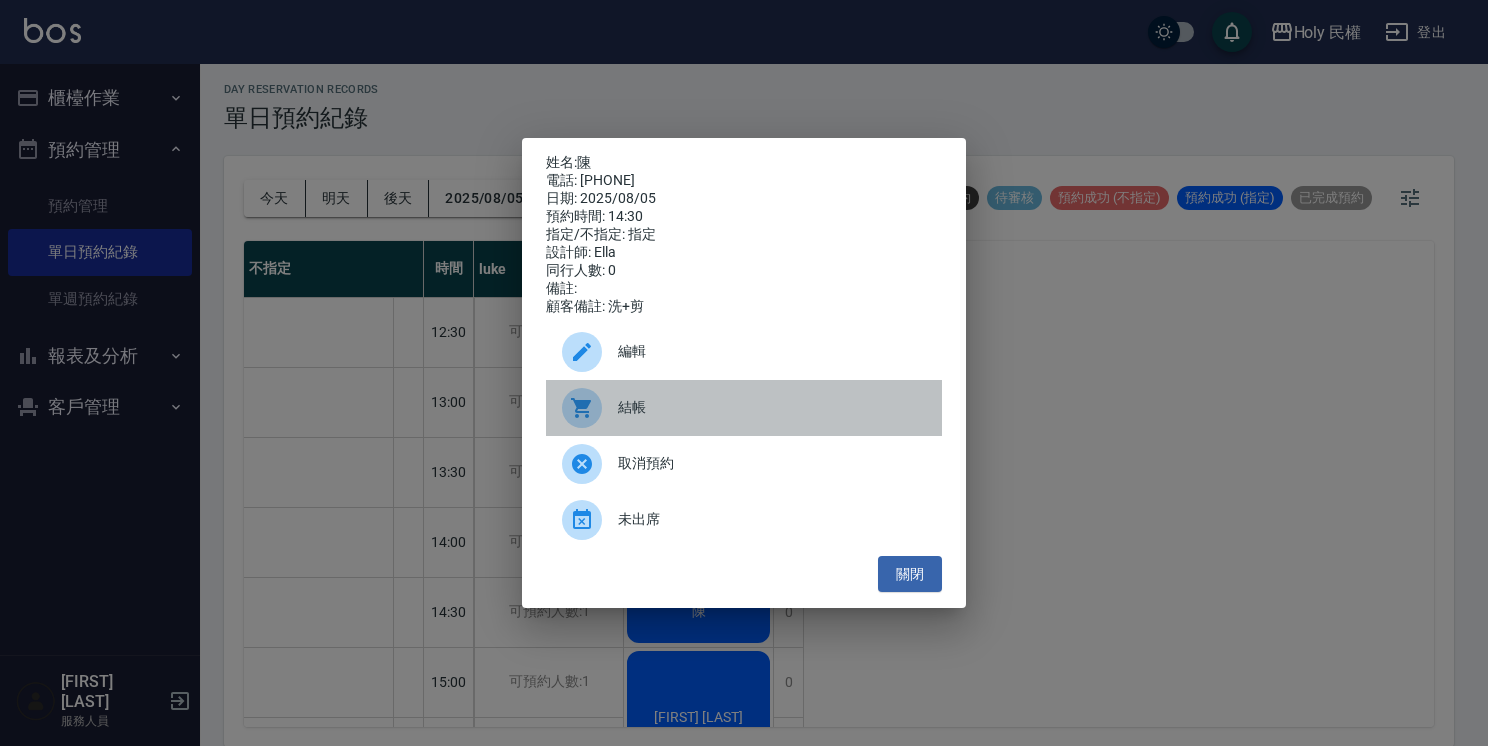 click on "結帳" at bounding box center [744, 408] 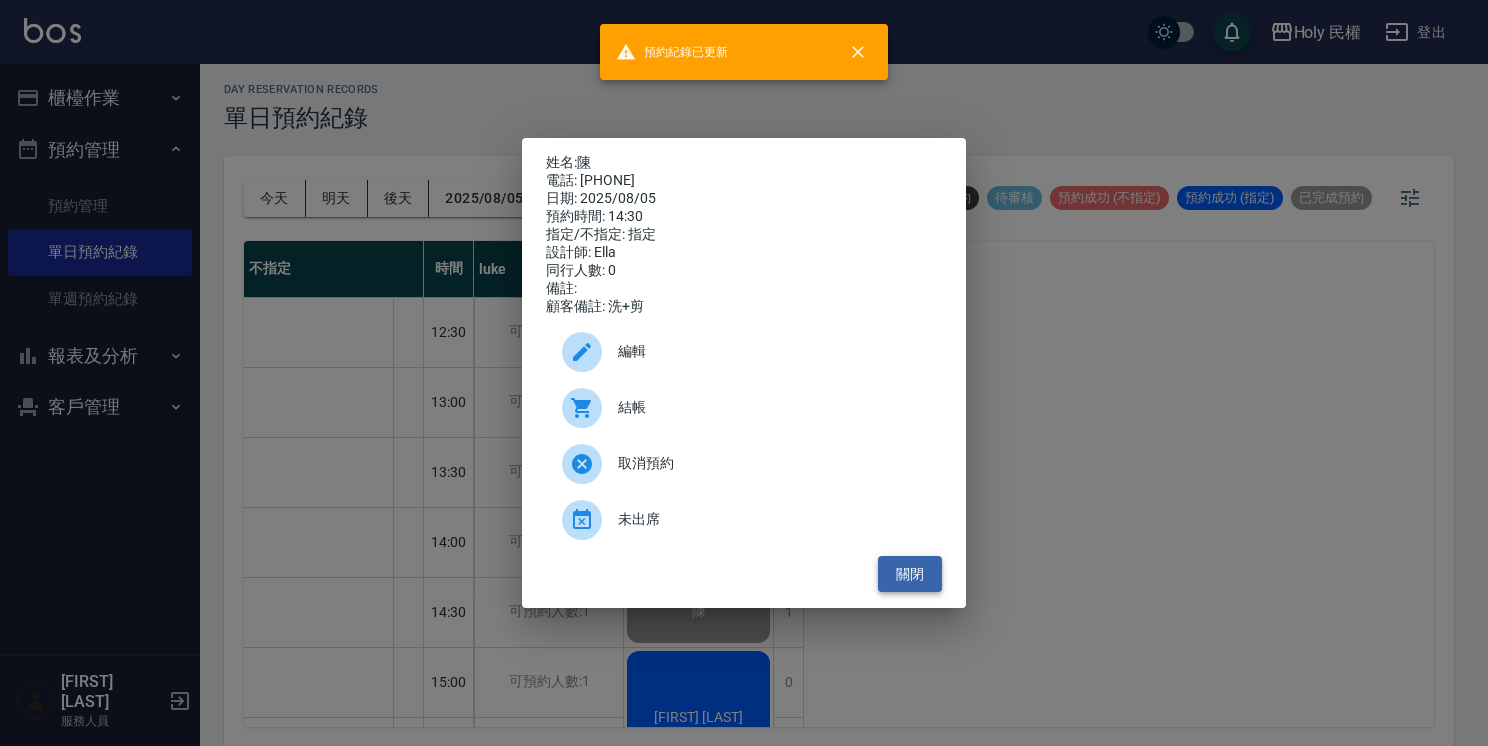 click on "關閉" at bounding box center (910, 574) 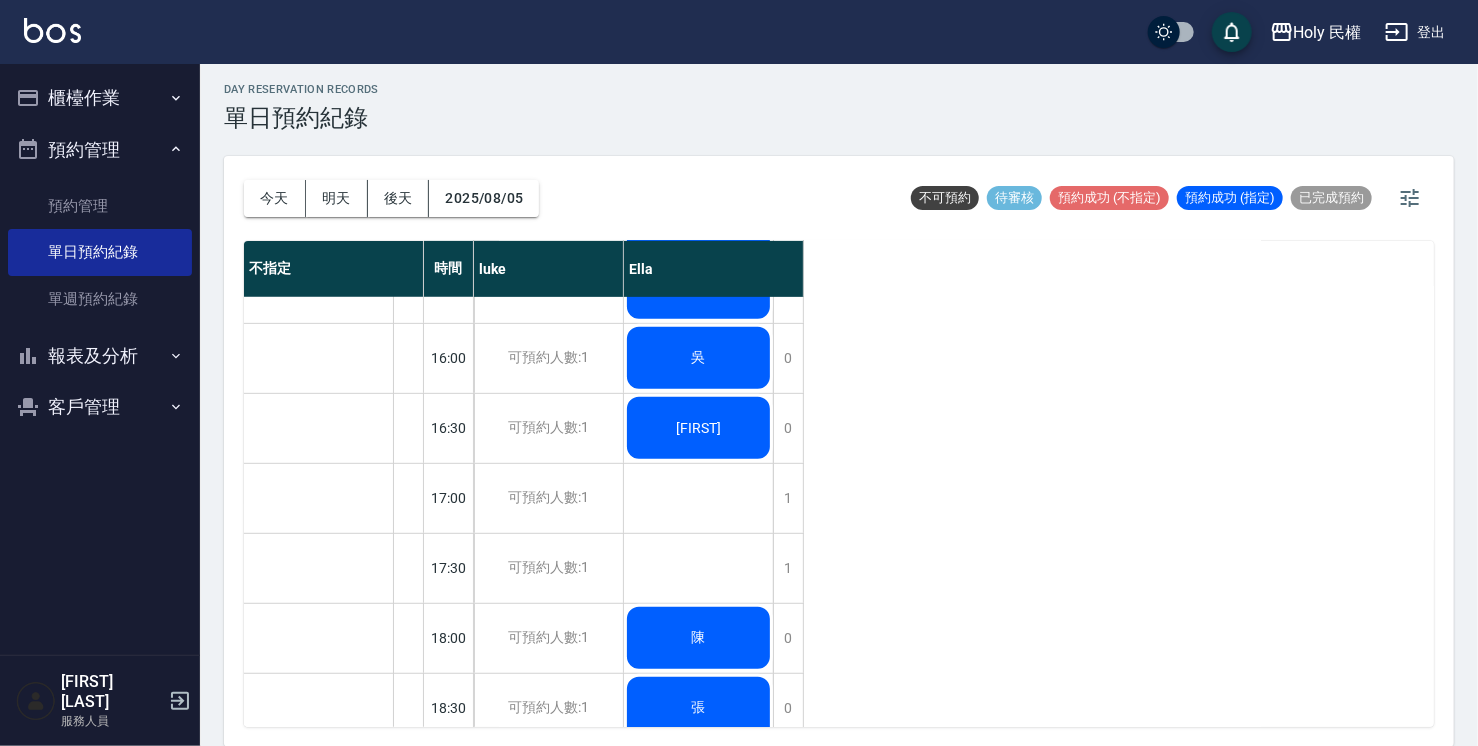 scroll, scrollTop: 500, scrollLeft: 0, axis: vertical 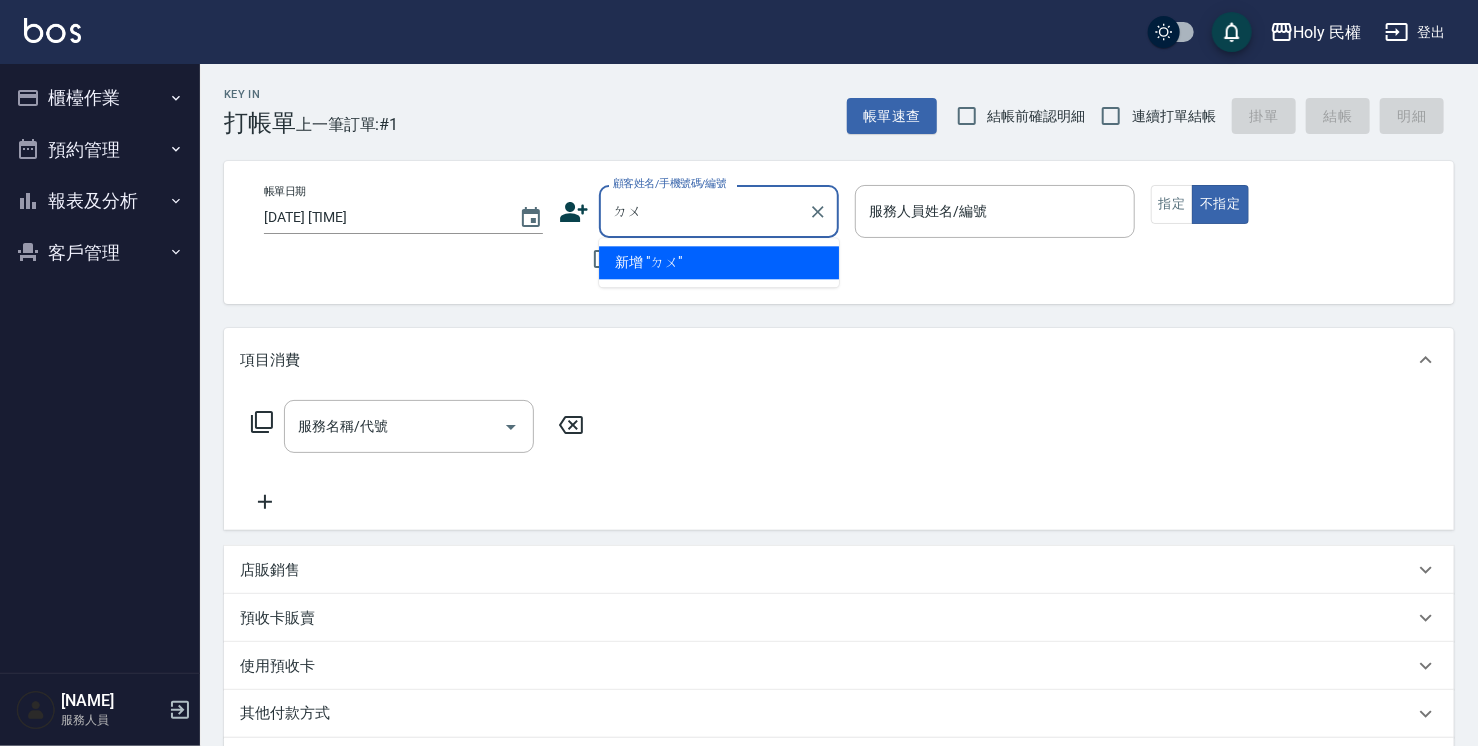 type on "督" 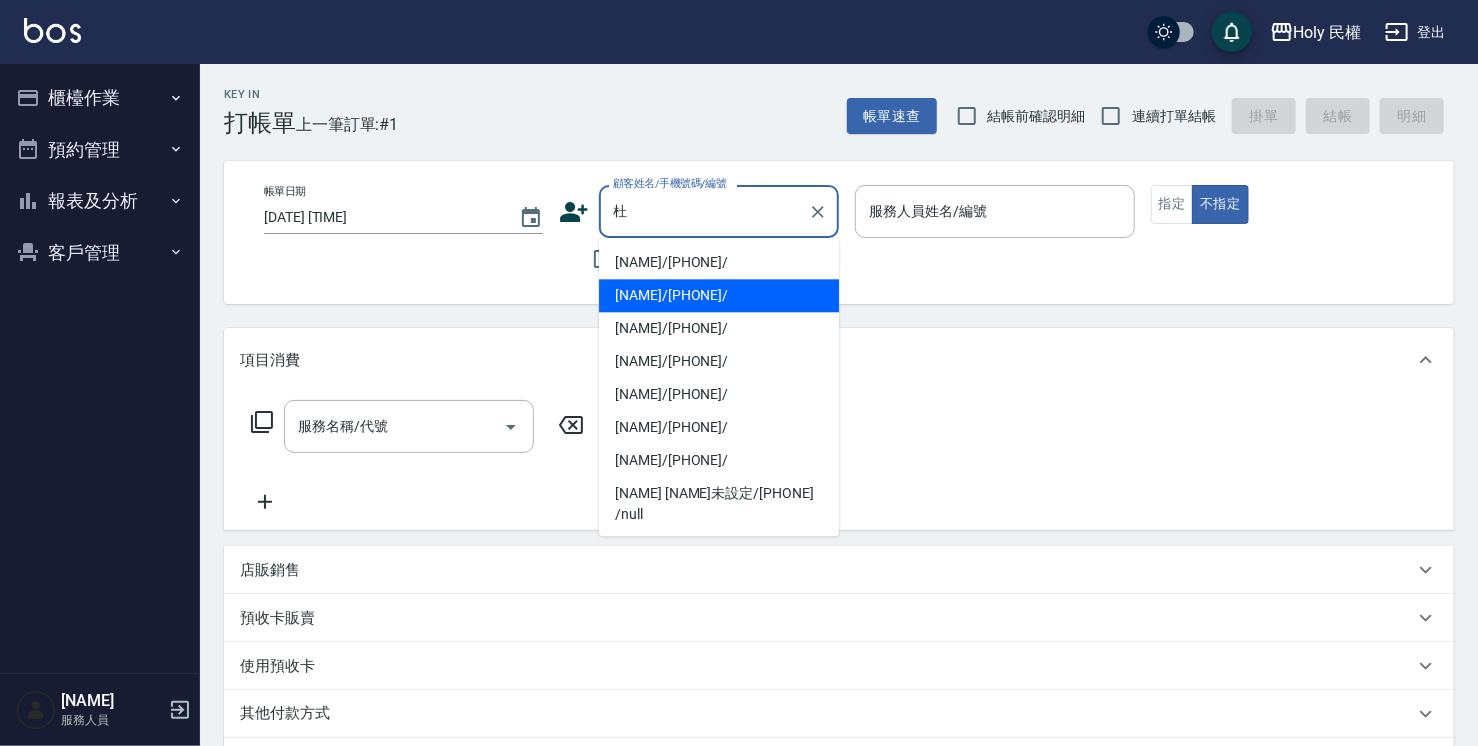 click on "杜景翔/0989221369/" at bounding box center [719, 295] 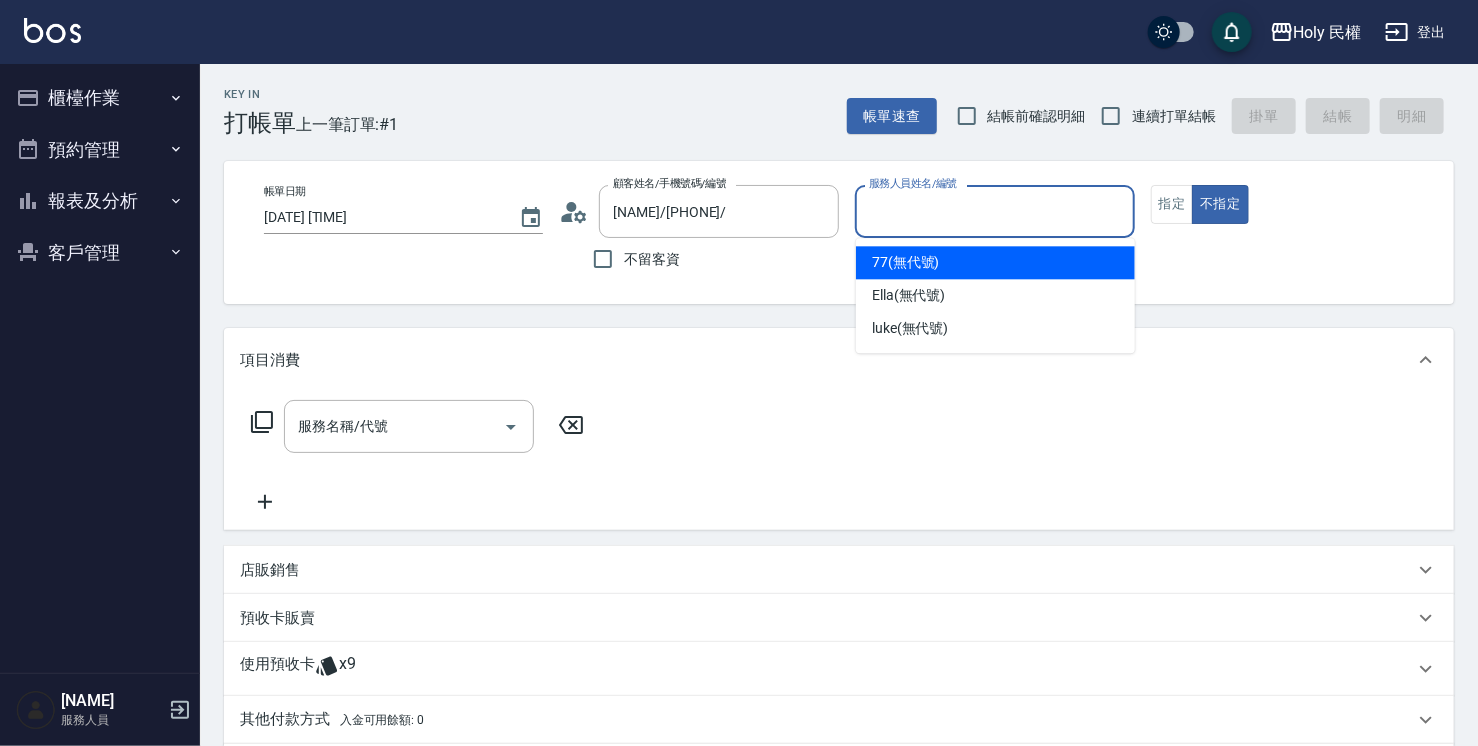 click on "服務人員姓名/編號" at bounding box center [994, 211] 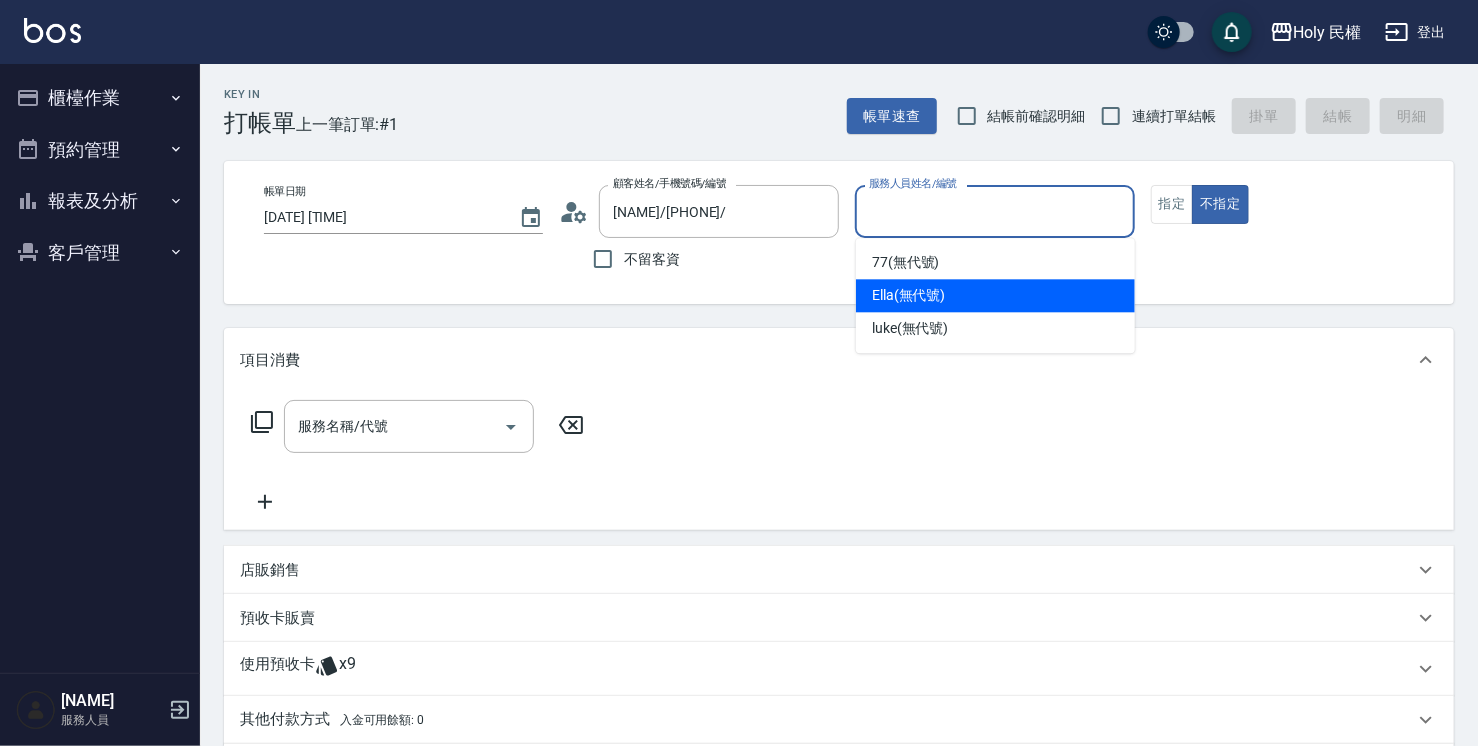 click on "Ella (無代號)" at bounding box center (995, 295) 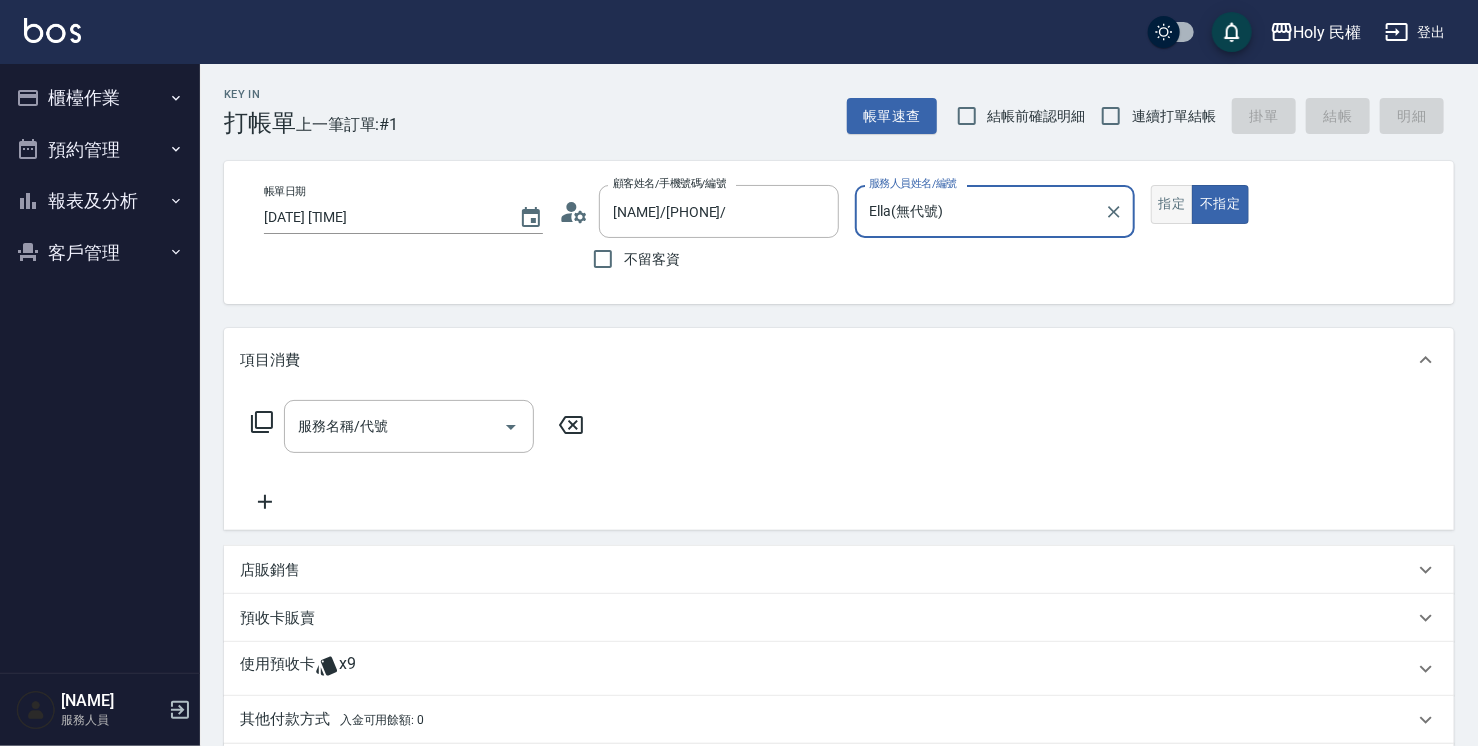 click on "指定" at bounding box center [1172, 204] 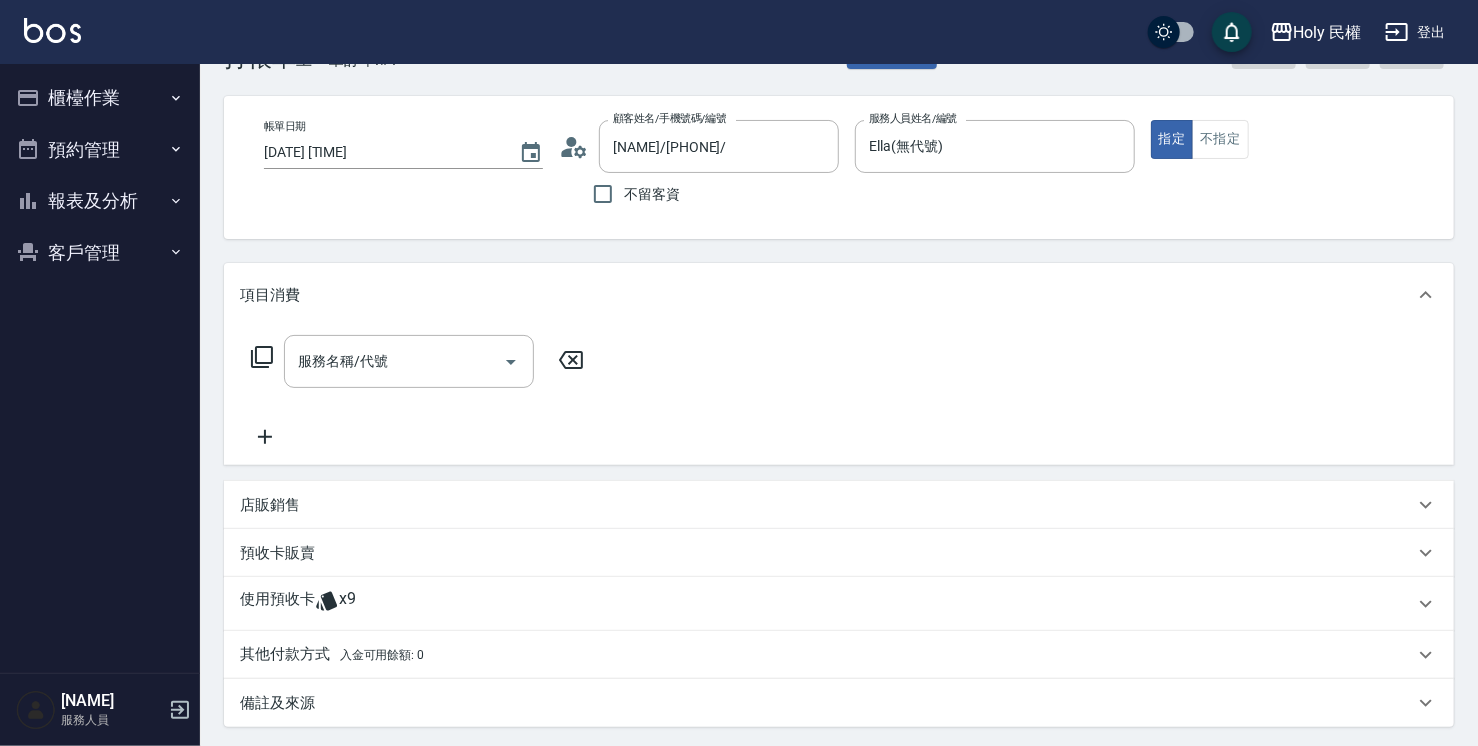 scroll, scrollTop: 100, scrollLeft: 0, axis: vertical 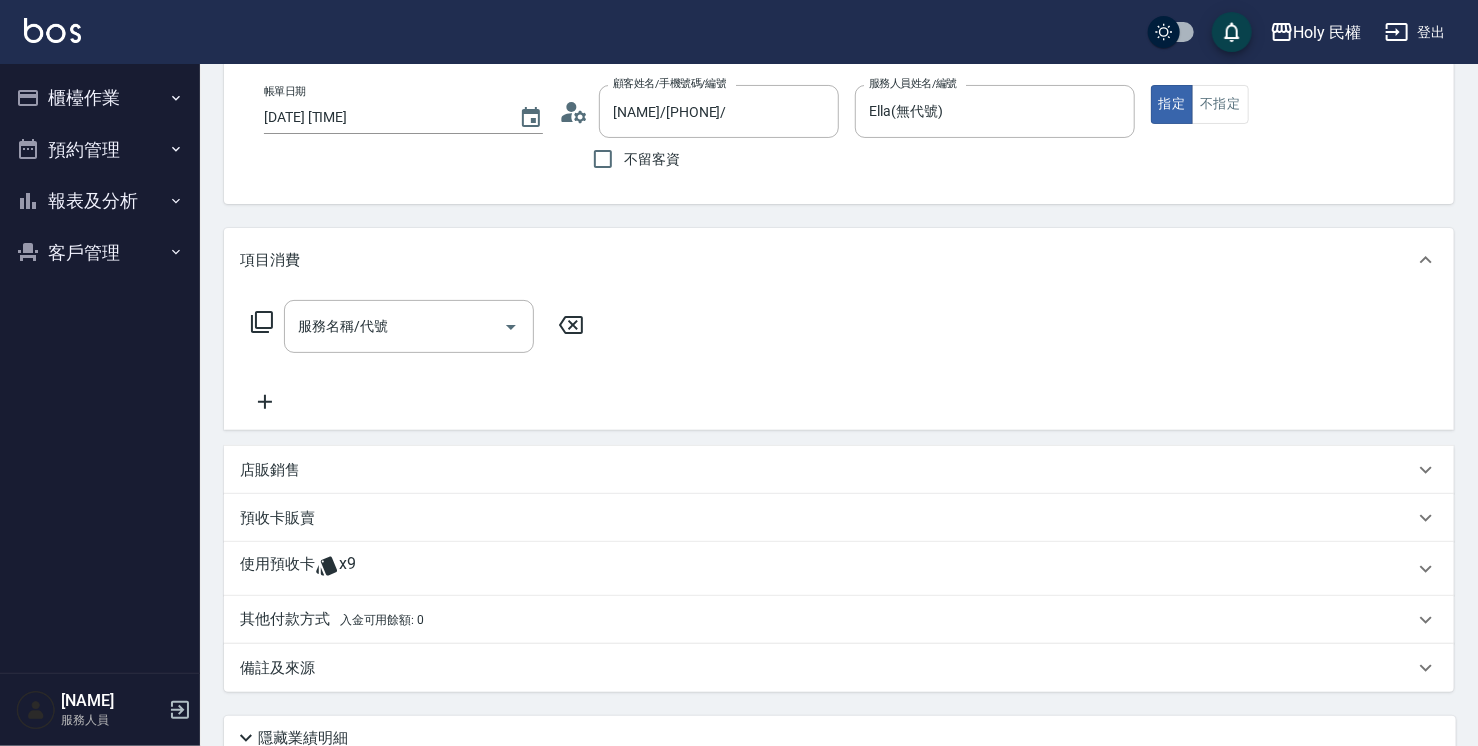 click on "使用預收卡 x9" at bounding box center (827, 569) 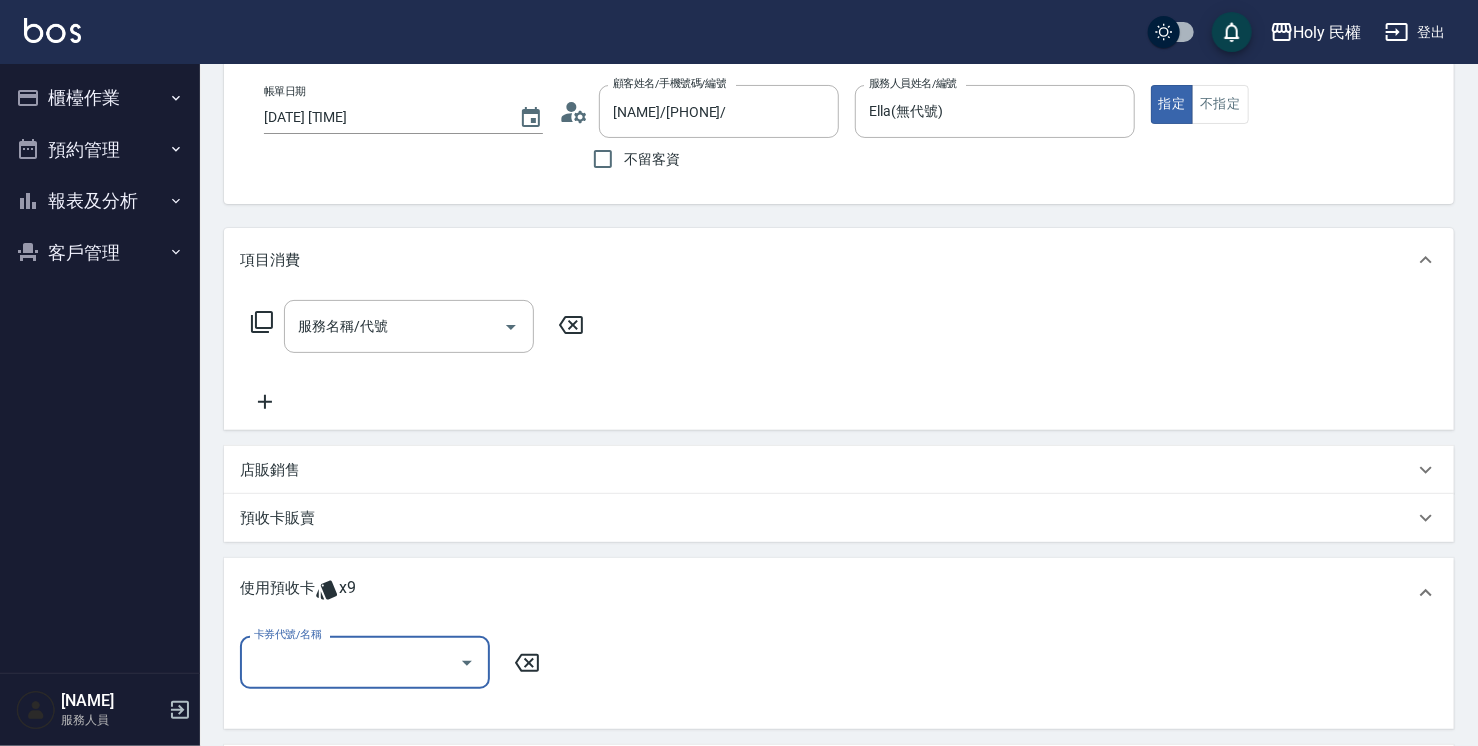 scroll, scrollTop: 0, scrollLeft: 0, axis: both 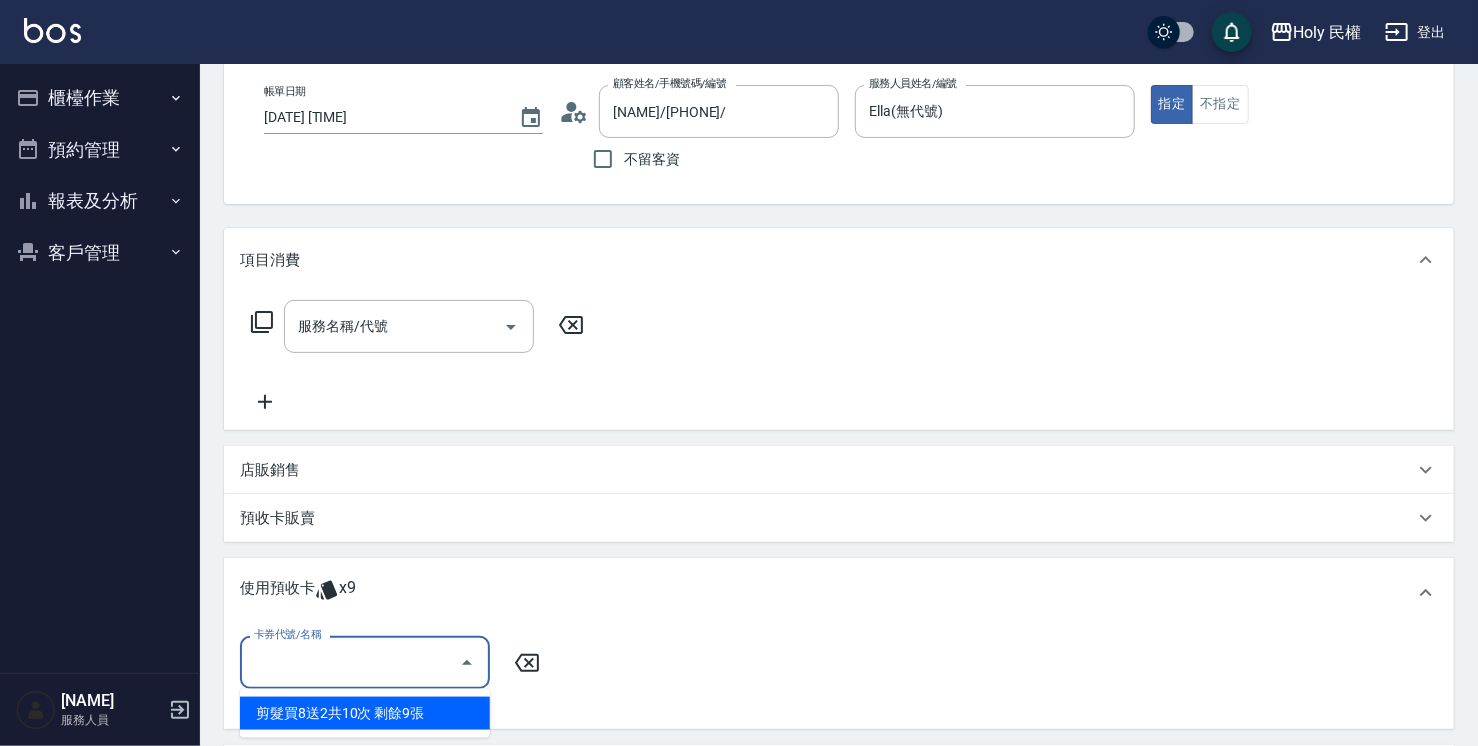 click on "卡券代號/名稱" at bounding box center [350, 662] 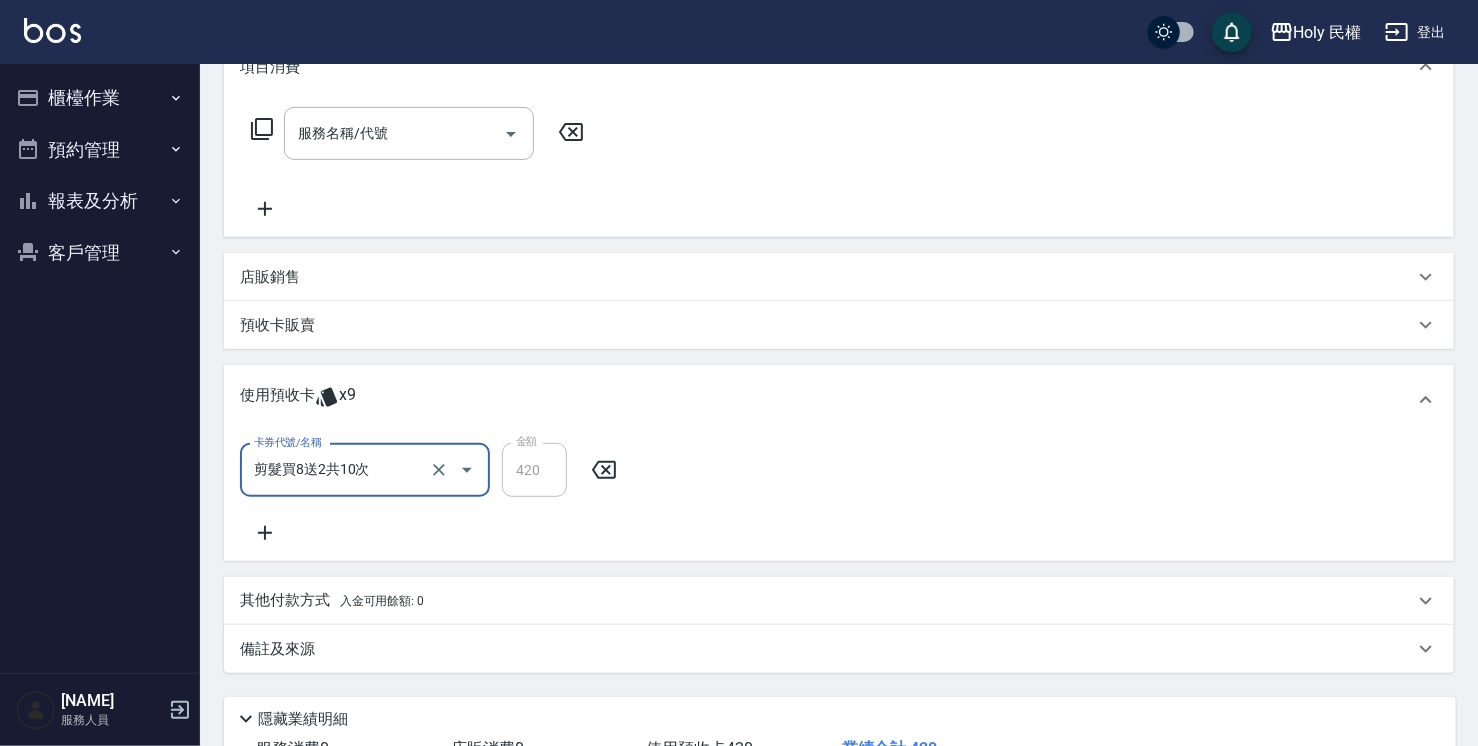 scroll, scrollTop: 443, scrollLeft: 0, axis: vertical 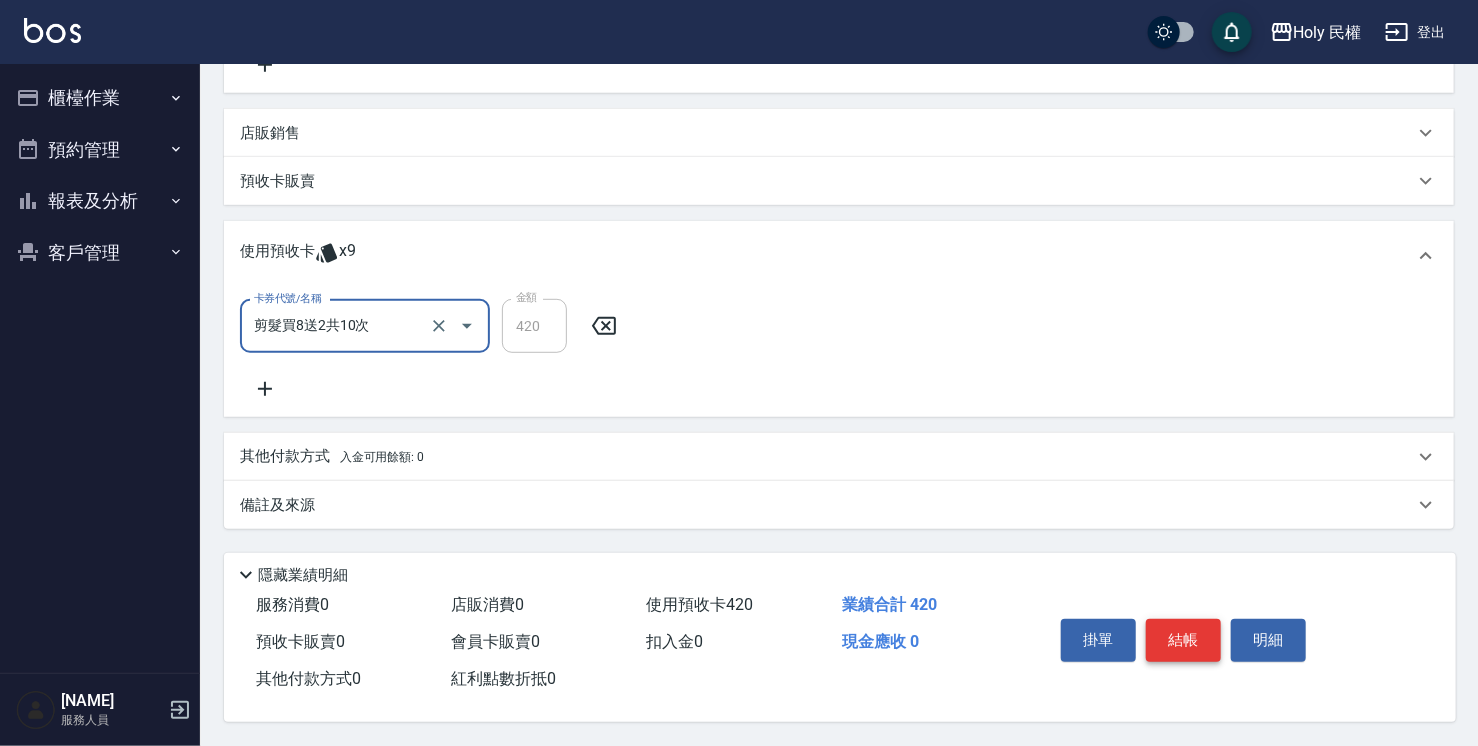 click on "結帳" at bounding box center (1183, 640) 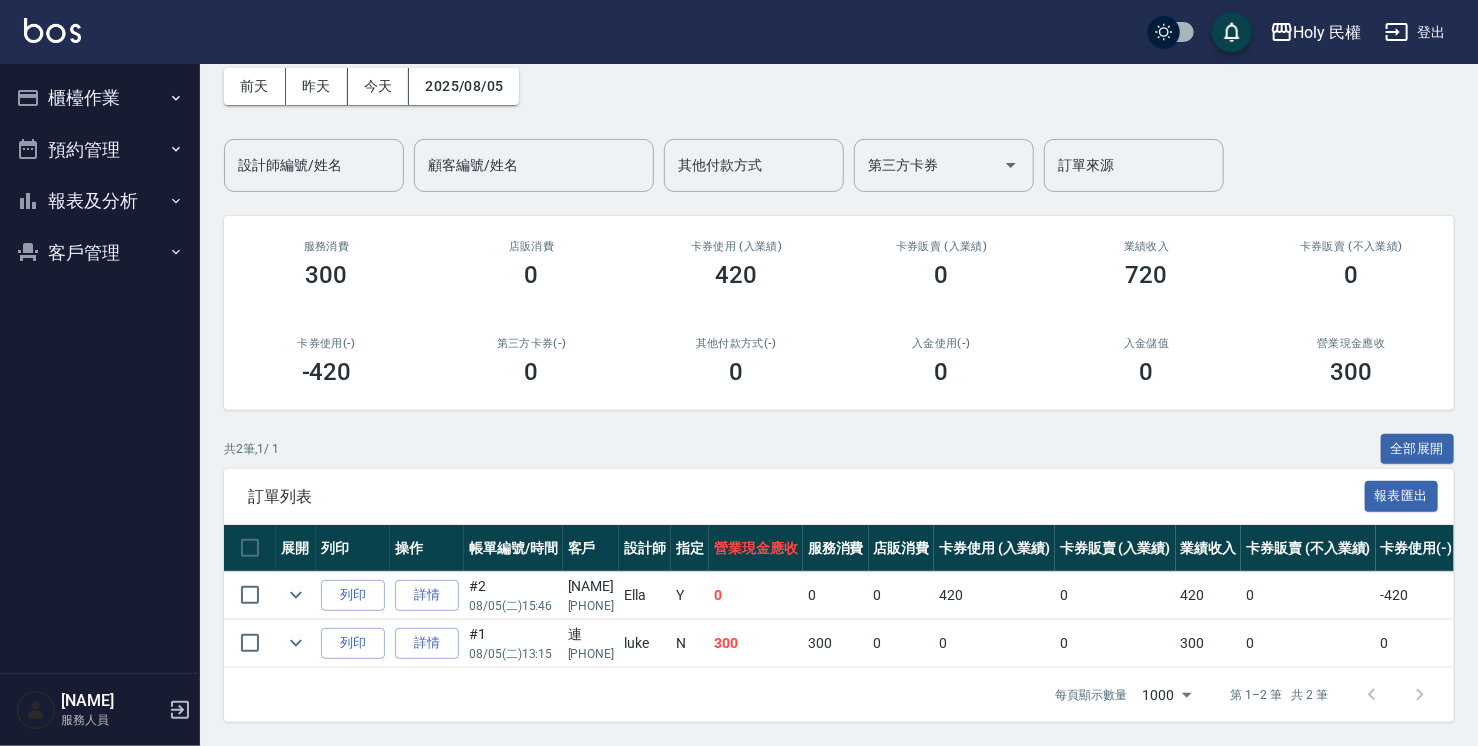 scroll, scrollTop: 107, scrollLeft: 0, axis: vertical 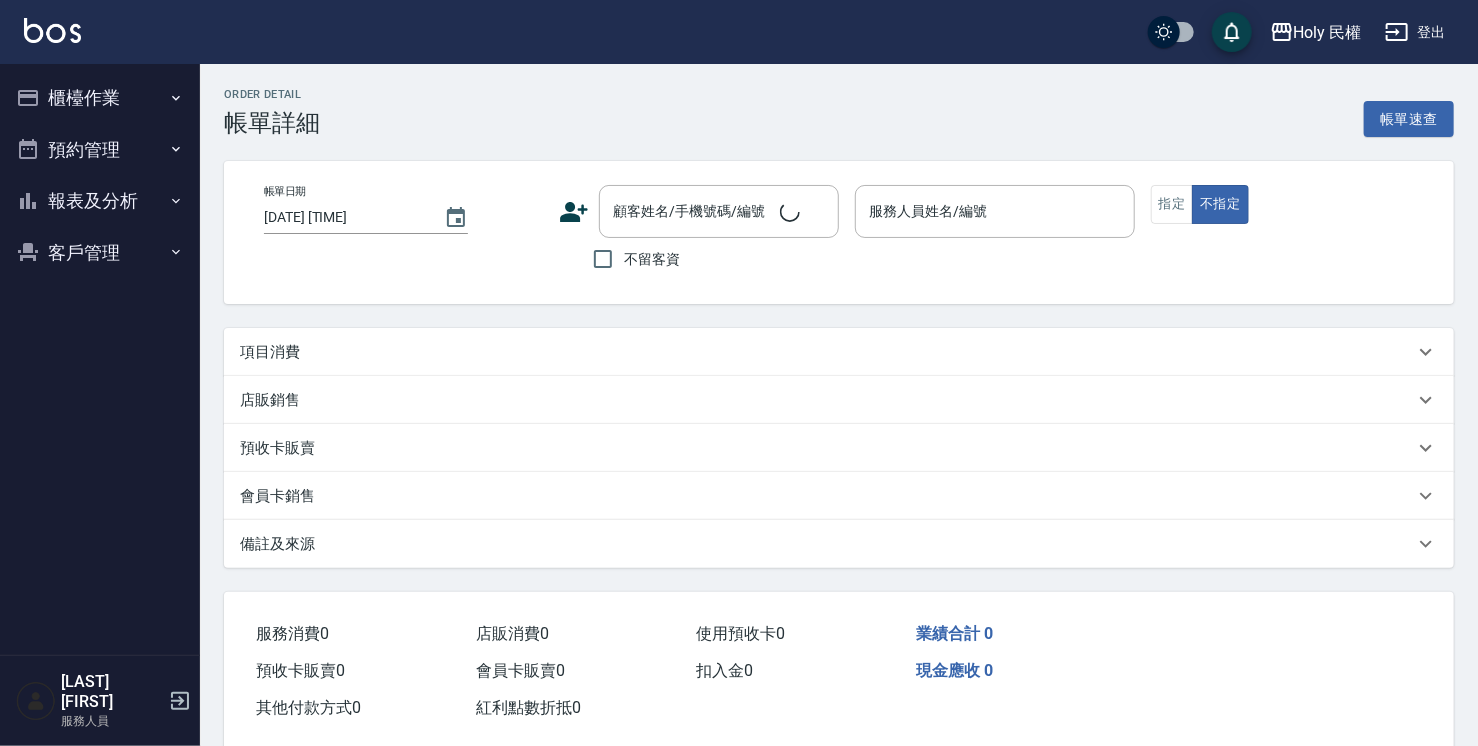 type on "[DATE] [TIME]" 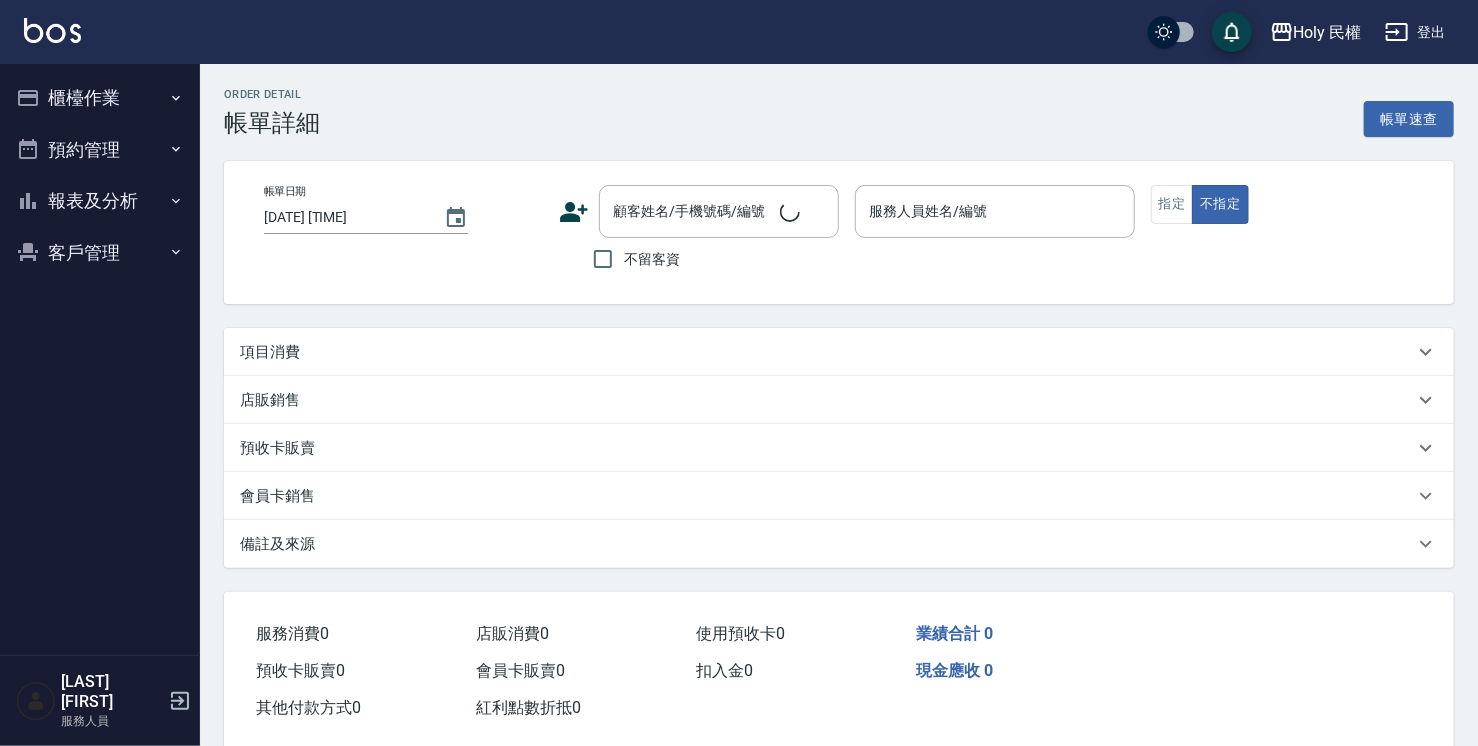 type on "Ella(無代號)" 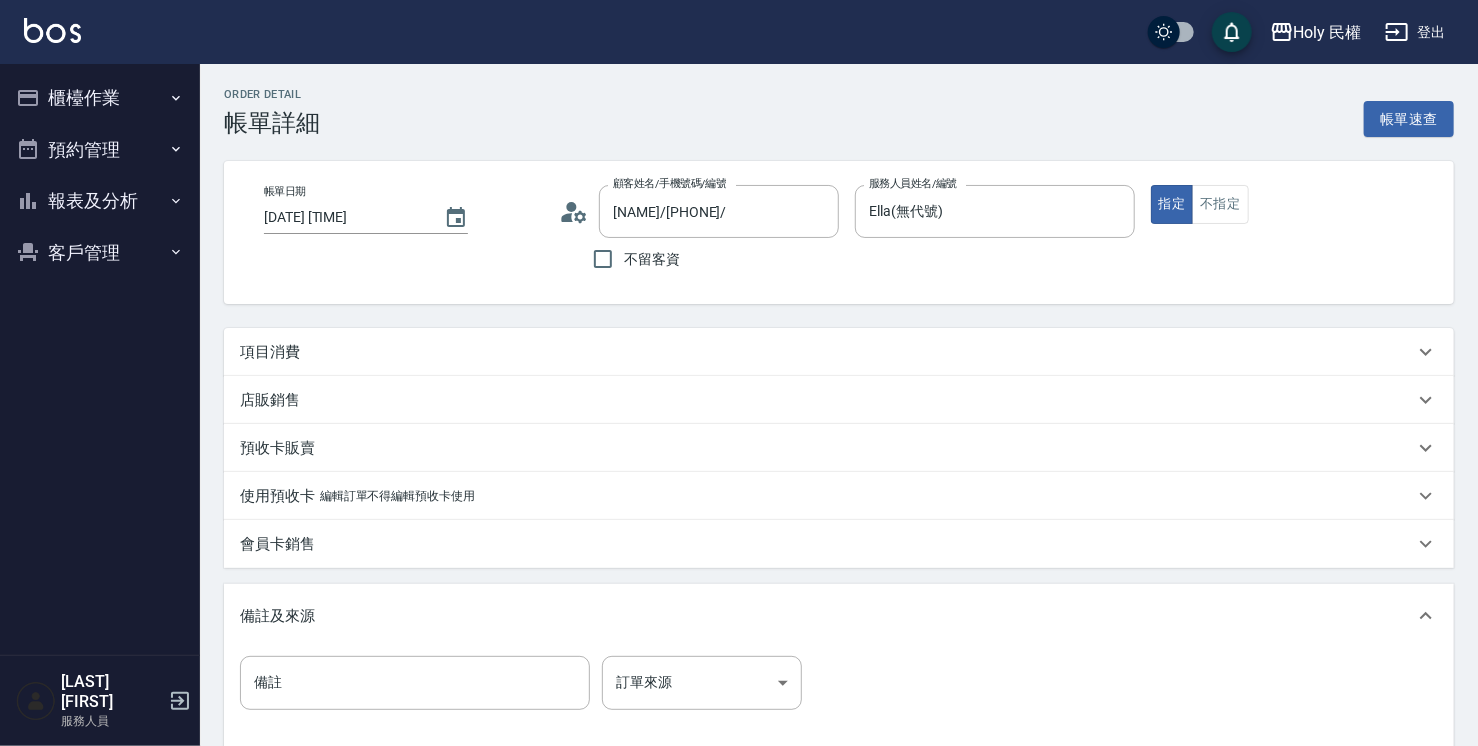 type on "Willie/0989137928/" 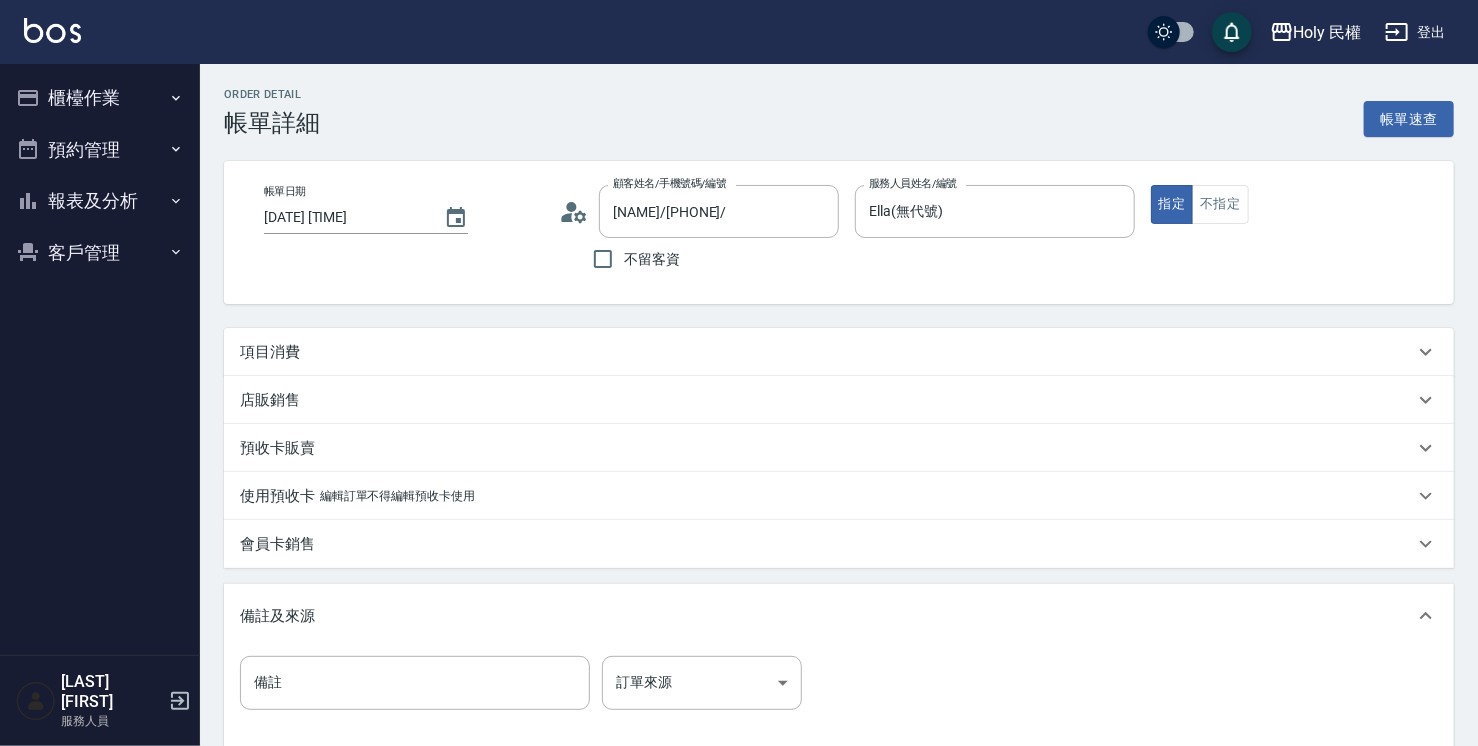 click on "項目消費" at bounding box center (839, 352) 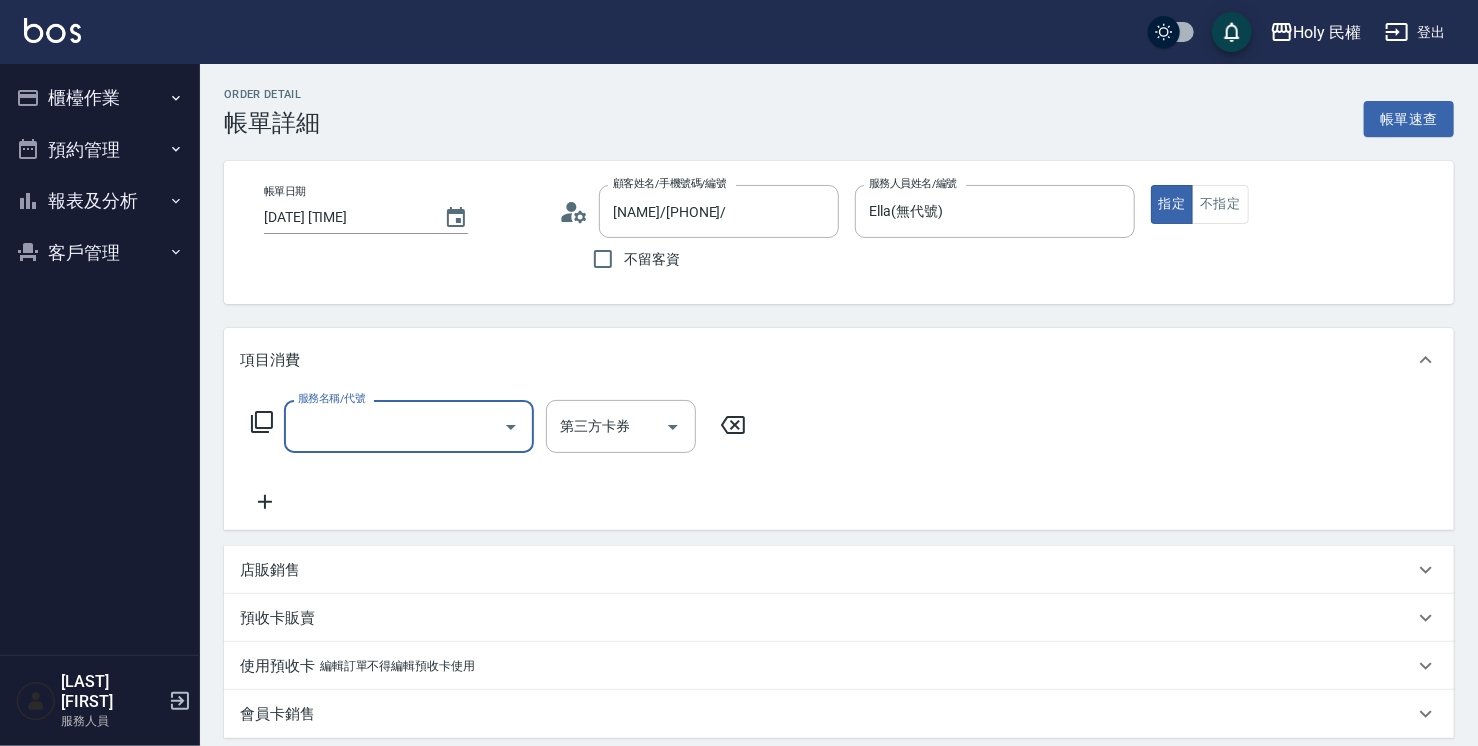 scroll, scrollTop: 0, scrollLeft: 0, axis: both 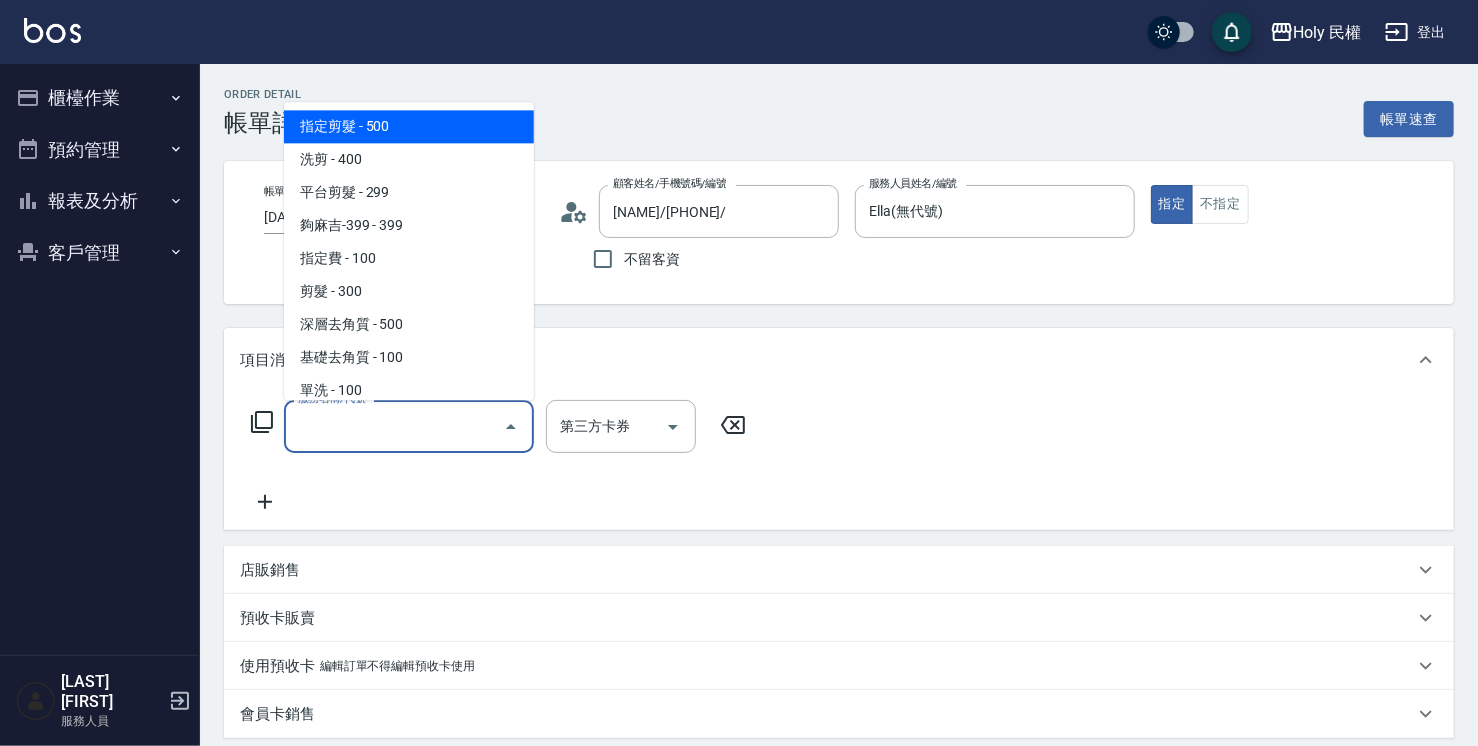 click on "指定剪髮 - 500" at bounding box center (409, 126) 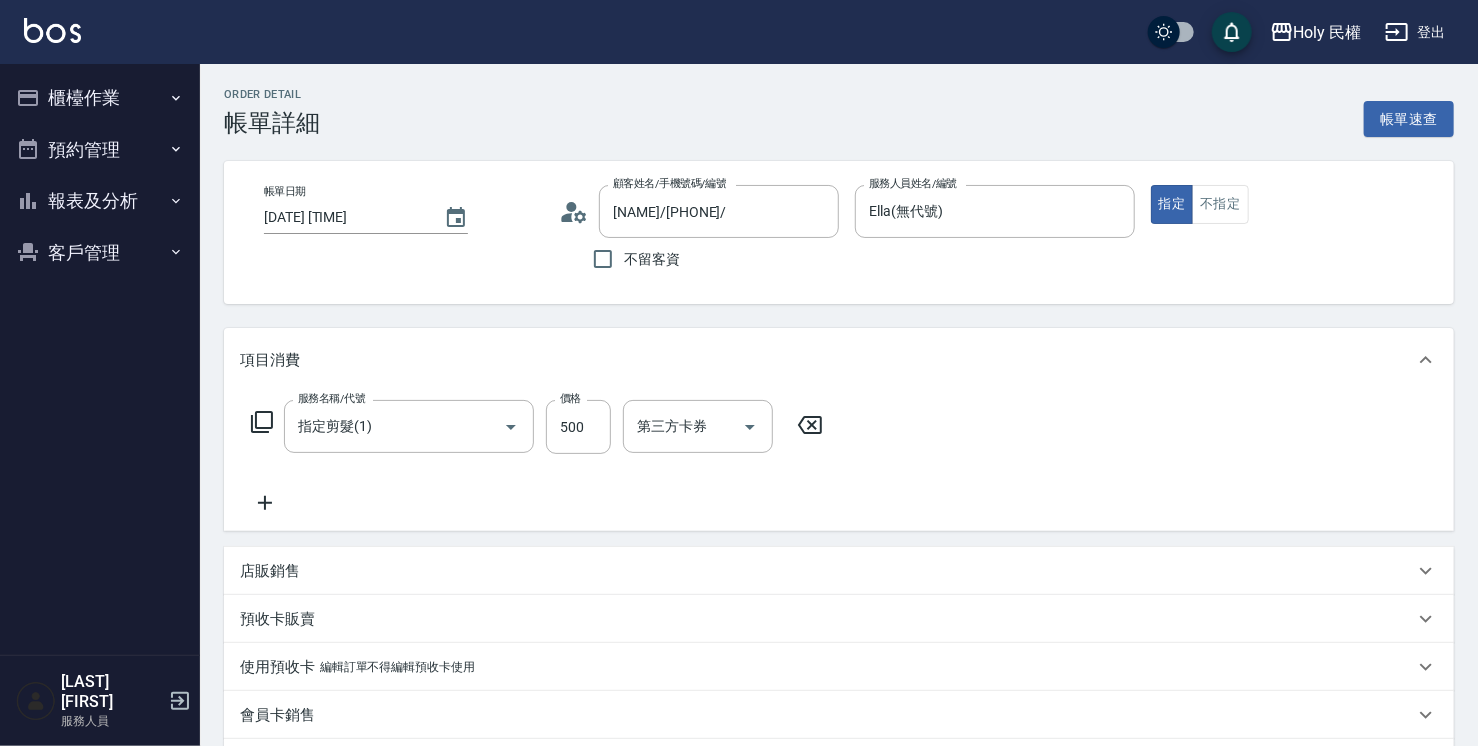 click 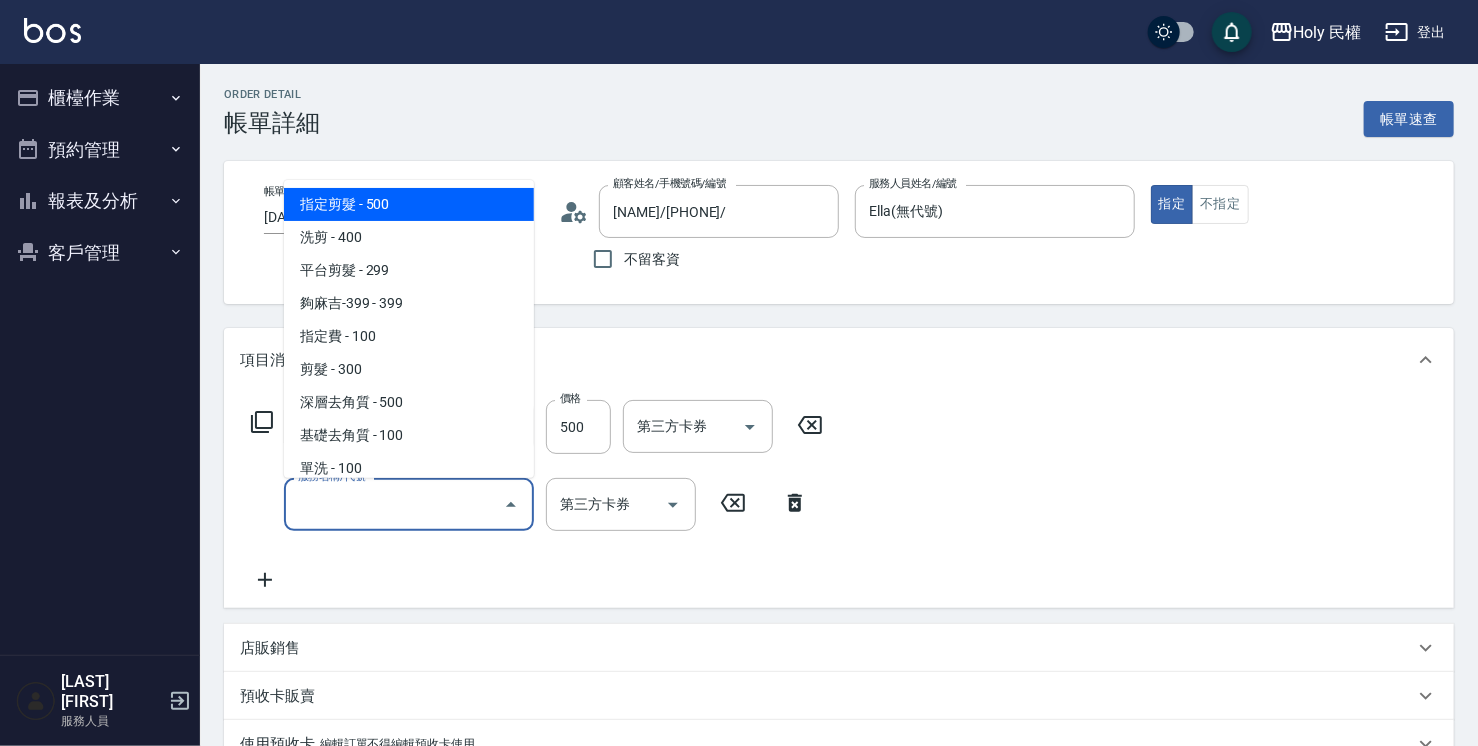 click on "服務名稱/代號" at bounding box center [394, 504] 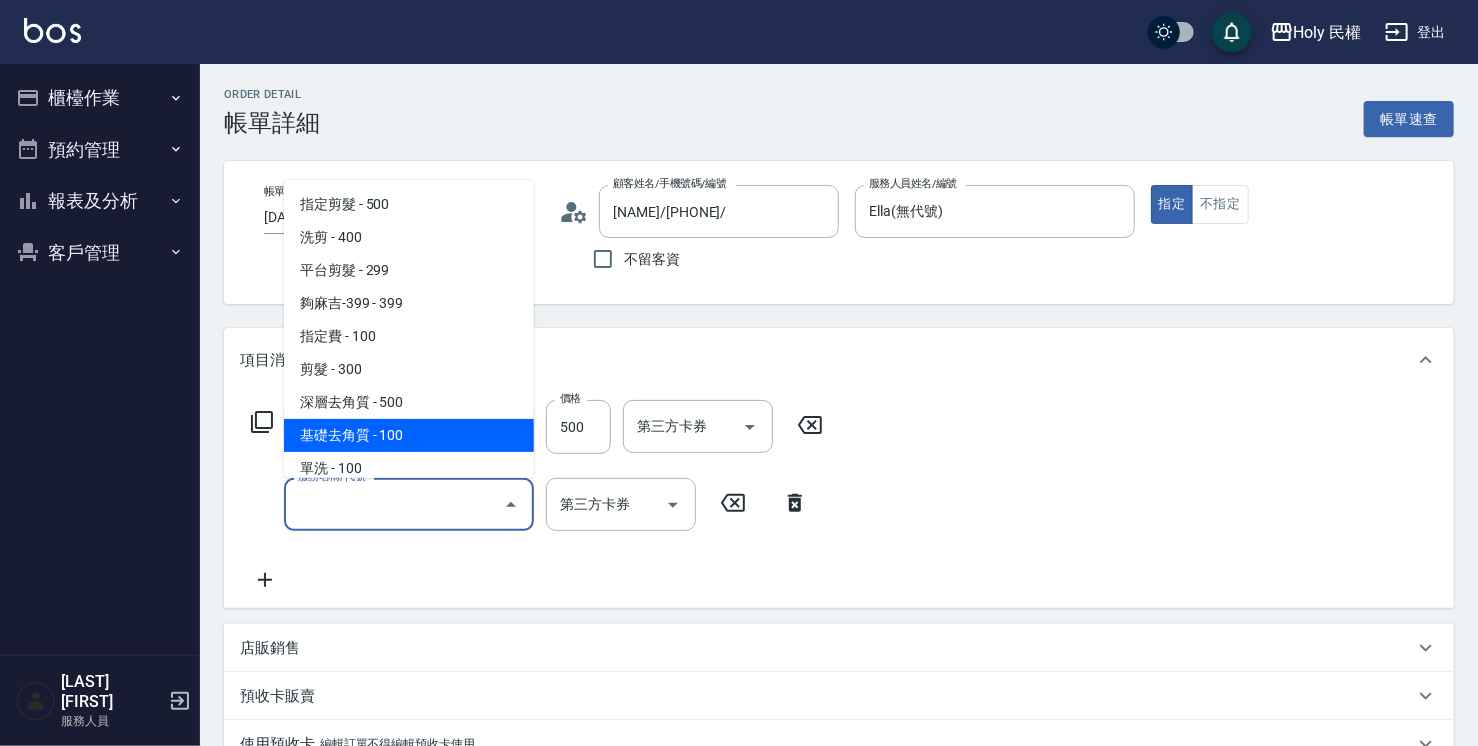 click on "基礎去角質 - 100" at bounding box center (409, 435) 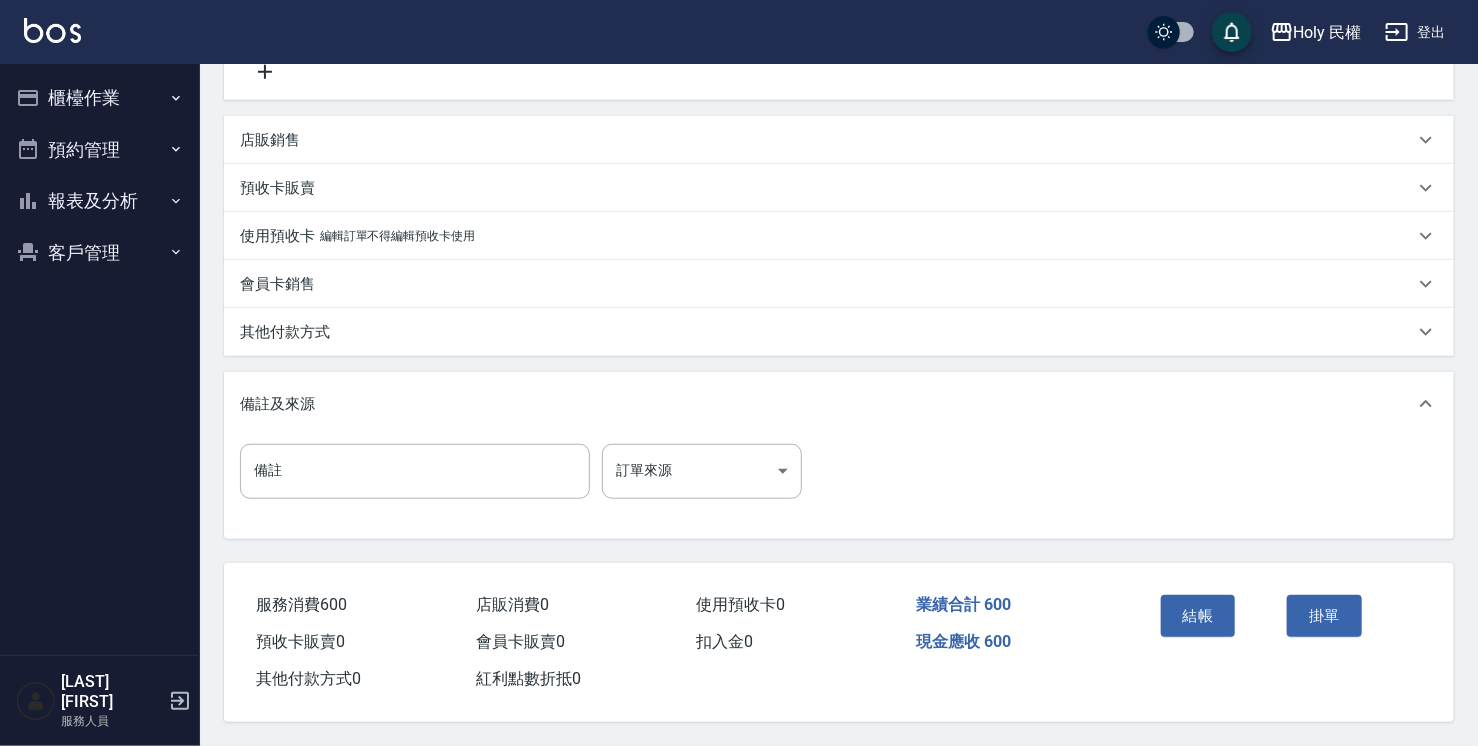 scroll, scrollTop: 514, scrollLeft: 0, axis: vertical 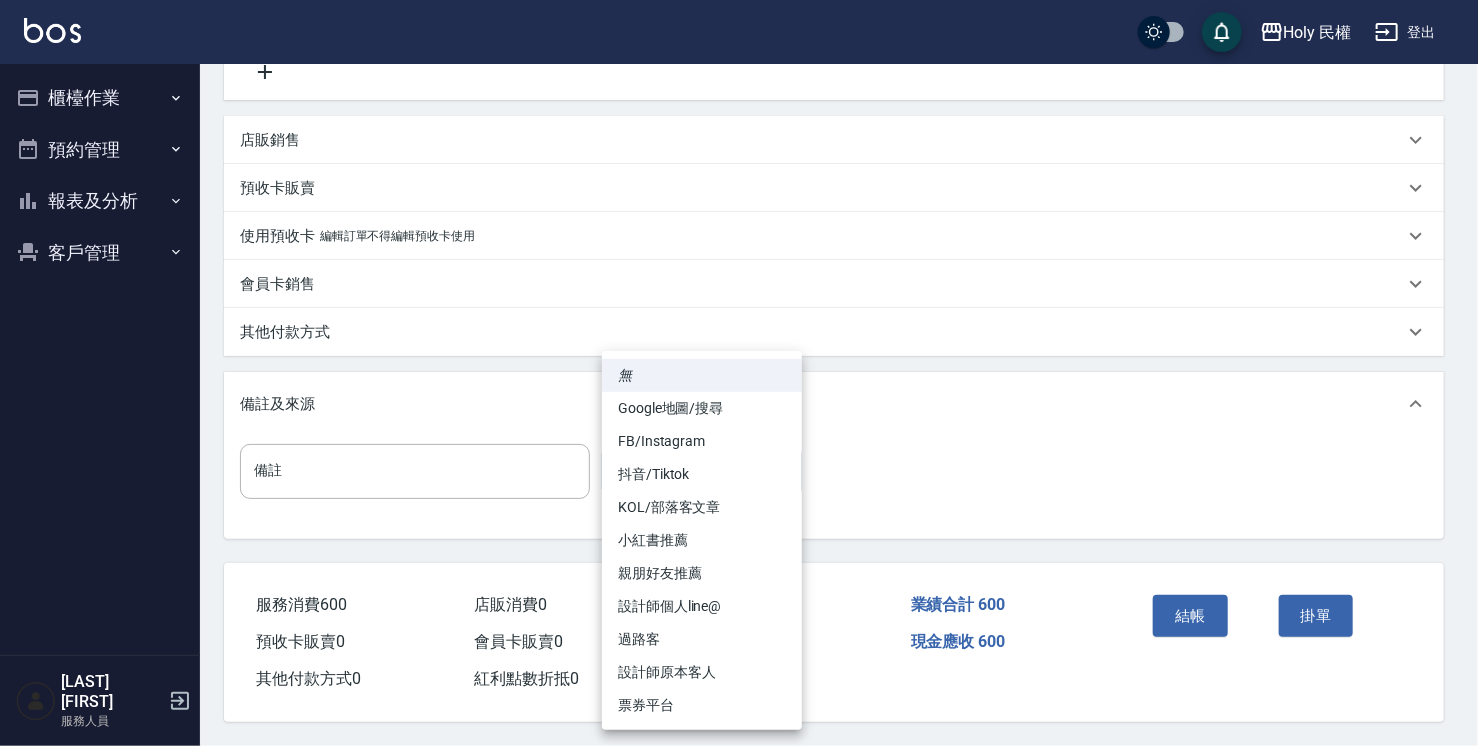 click on "Holy 民權 登出 櫃檯作業 打帳單 帳單列表 營業儀表板 現場電腦打卡 預約管理 預約管理 單日預約紀錄 單週預約紀錄 報表及分析 報表目錄 店家日報表 店家排行榜 設計師日報表 設計師排行榜 商品銷售排行榜 顧客入金餘額表 顧客卡券餘額表 客戶管理 客戶列表 卡券管理 黃聖智 服務人員 Order detail 帳單詳細  帳單速查 帳單日期 2025/08/05 12:30 顧客姓名/手機號碼/編號 Willie/0989137928/ 顧客姓名/手機號碼/編號 不留客資 服務人員姓名/編號 Ella(無代號) 服務人員姓名/編號 指定 不指定 項目消費 服務名稱/代號 指定剪髮(1) 服務名稱/代號 價格 500 價格 第三方卡券 第三方卡券 服務名稱/代號 基礎去角質(SH) 服務名稱/代號 價格 100 價格 第三方卡券 第三方卡券 店販銷售 服務人員姓名/編號 服務人員姓名/編號 商品代號/名稱 商品代號/名稱 預收卡販賣 卡券名稱/代號 卡券名稱/代號" at bounding box center [739, 118] 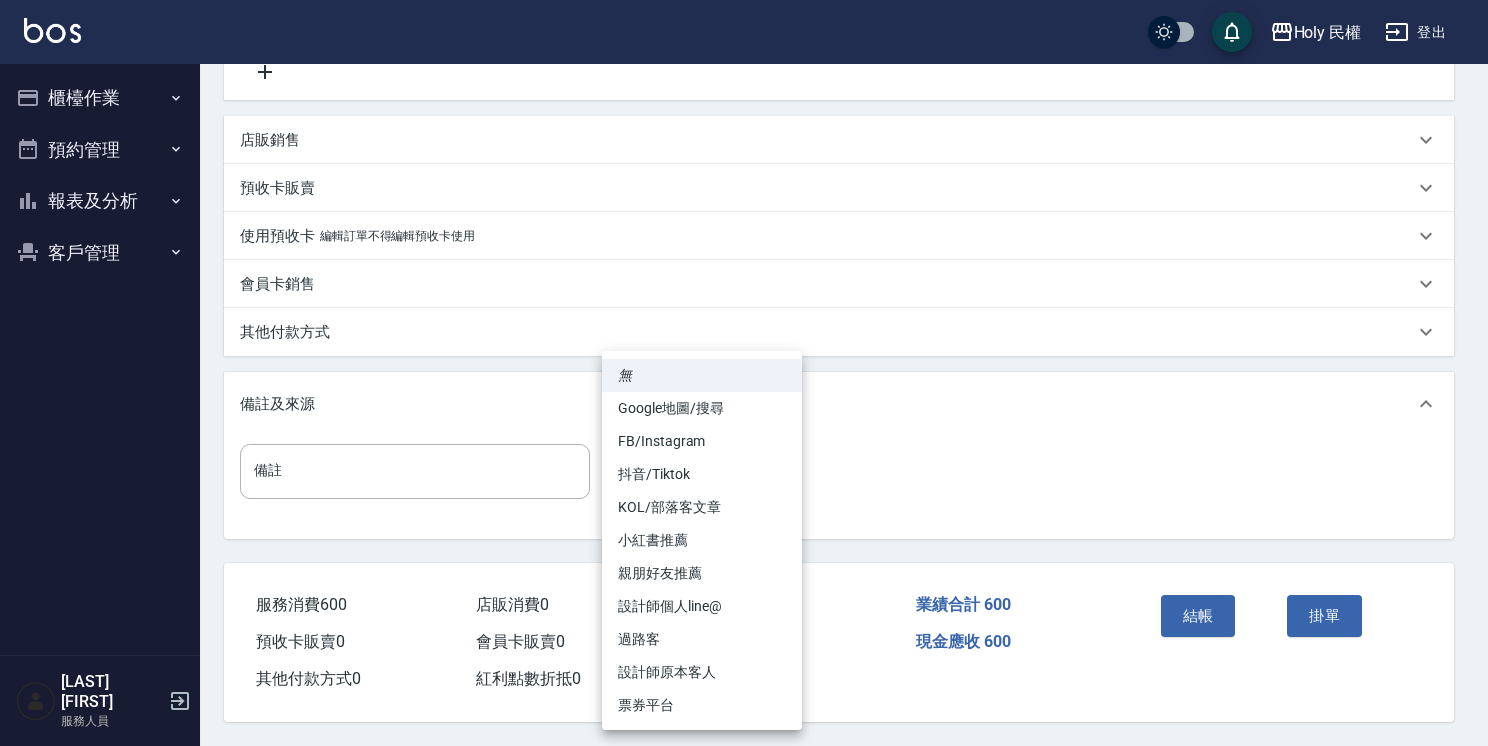 click on "設計師原本客人" at bounding box center (702, 672) 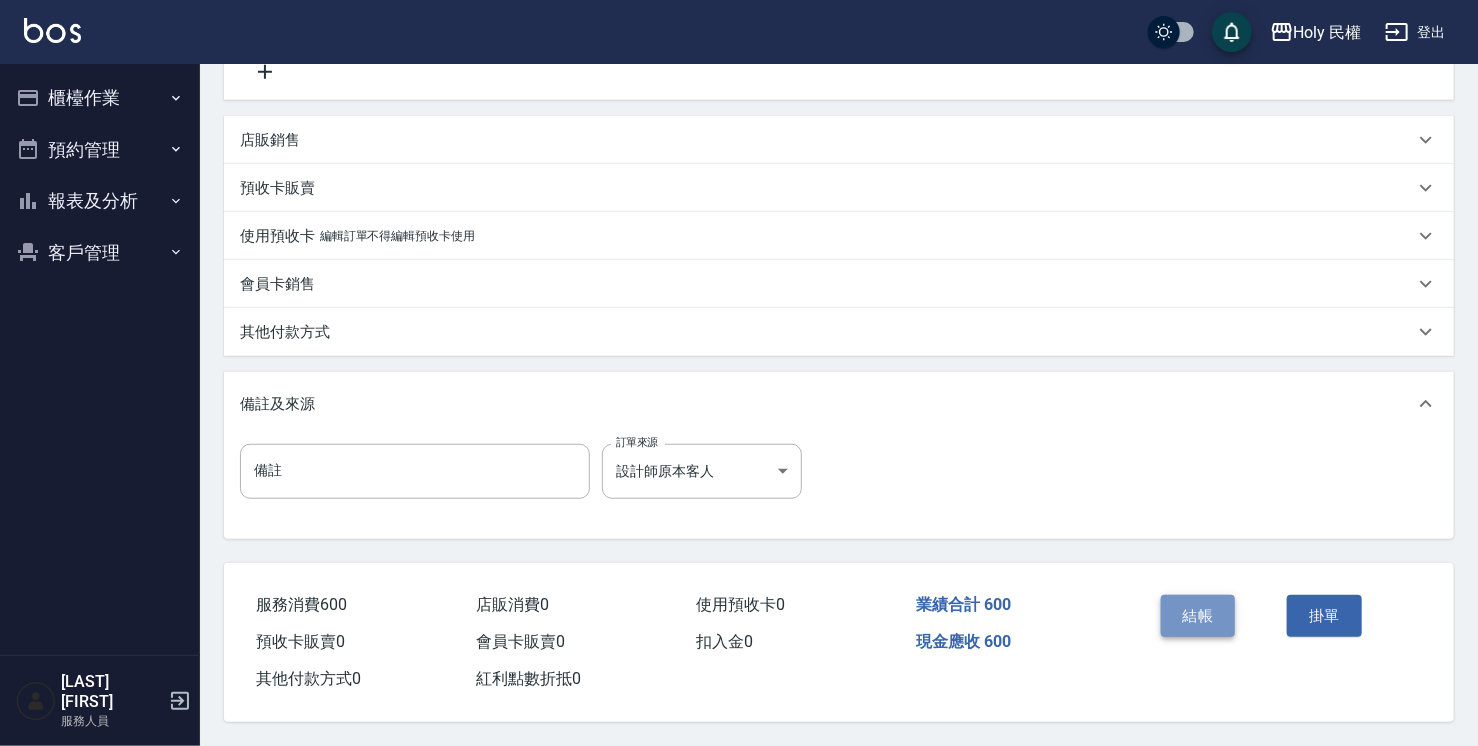 click on "結帳" at bounding box center (1198, 616) 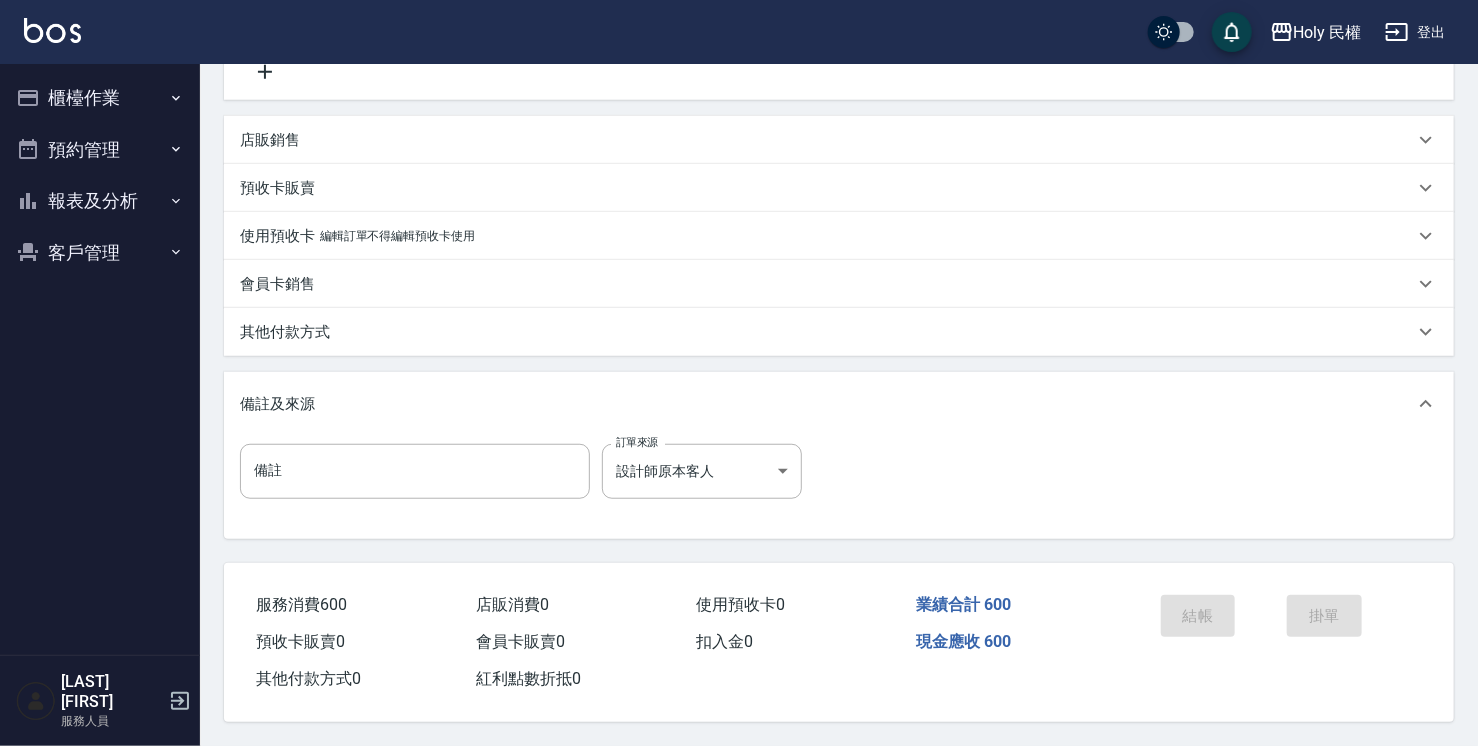 scroll, scrollTop: 0, scrollLeft: 0, axis: both 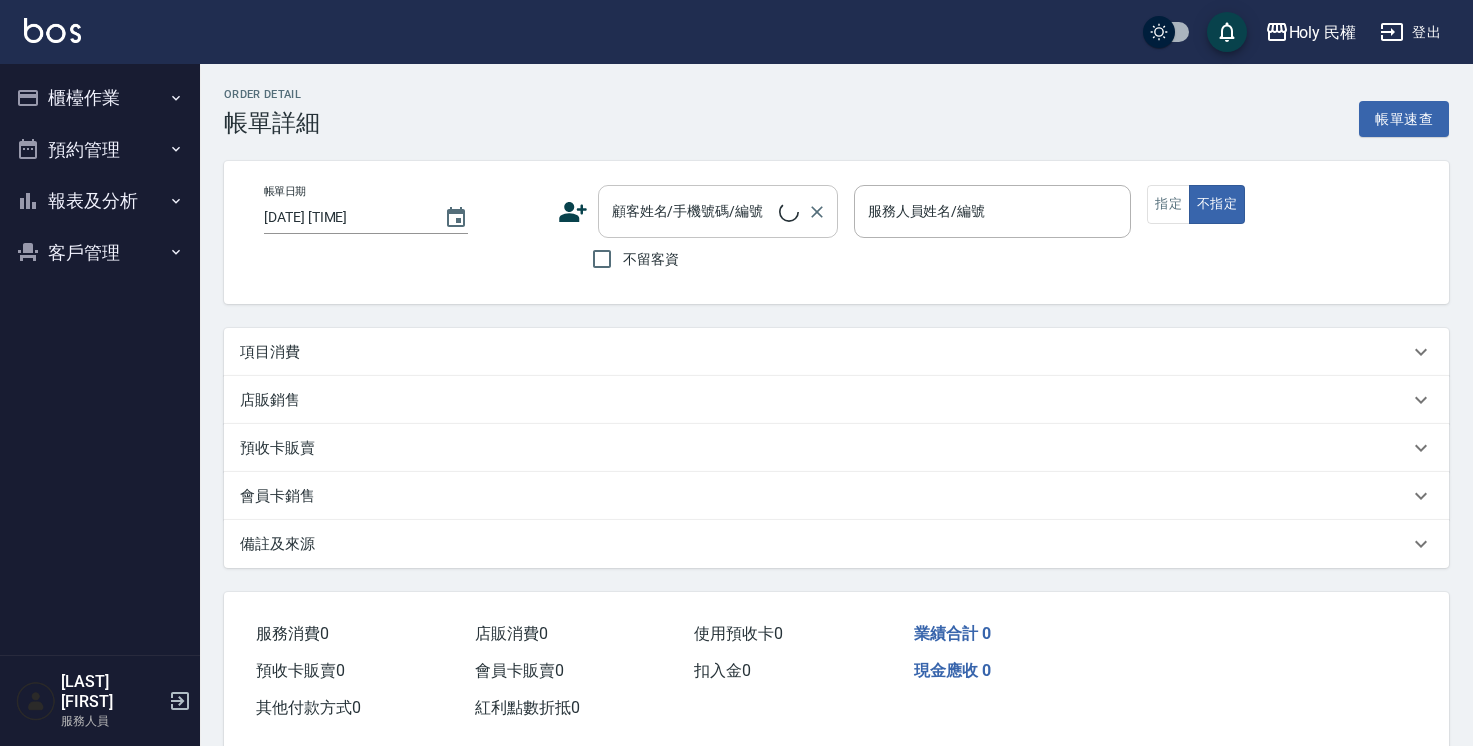 type on "2025/08/05 14:00" 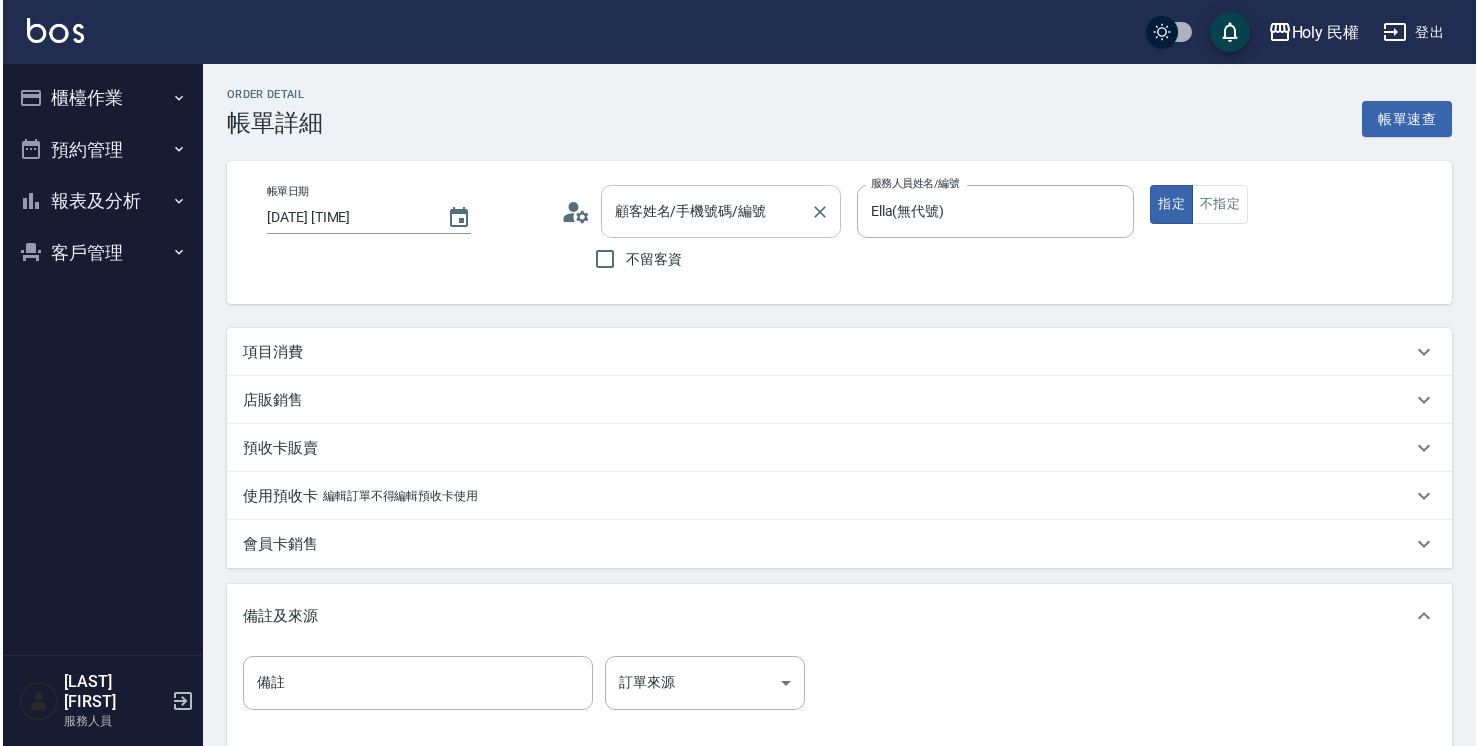 scroll, scrollTop: 0, scrollLeft: 0, axis: both 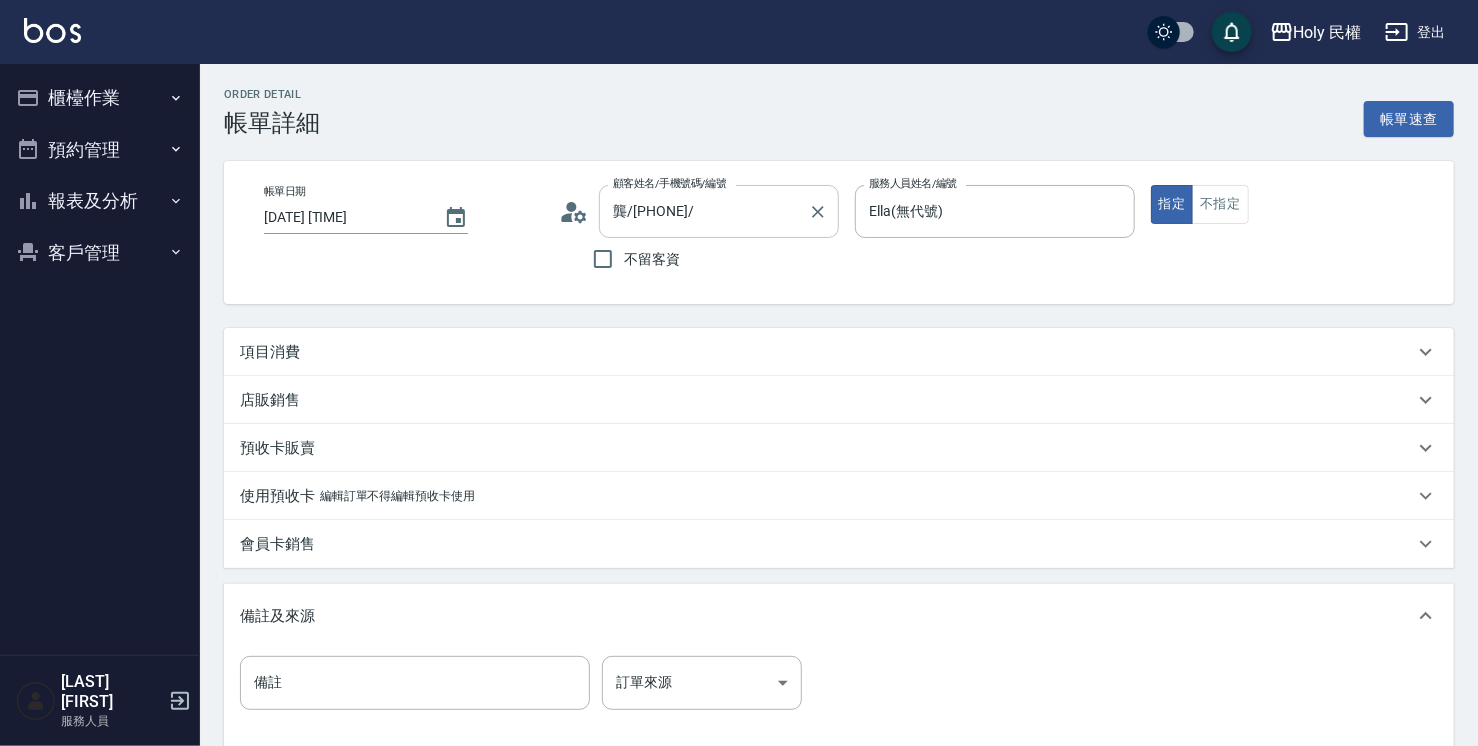 type on "龔/0988816899/" 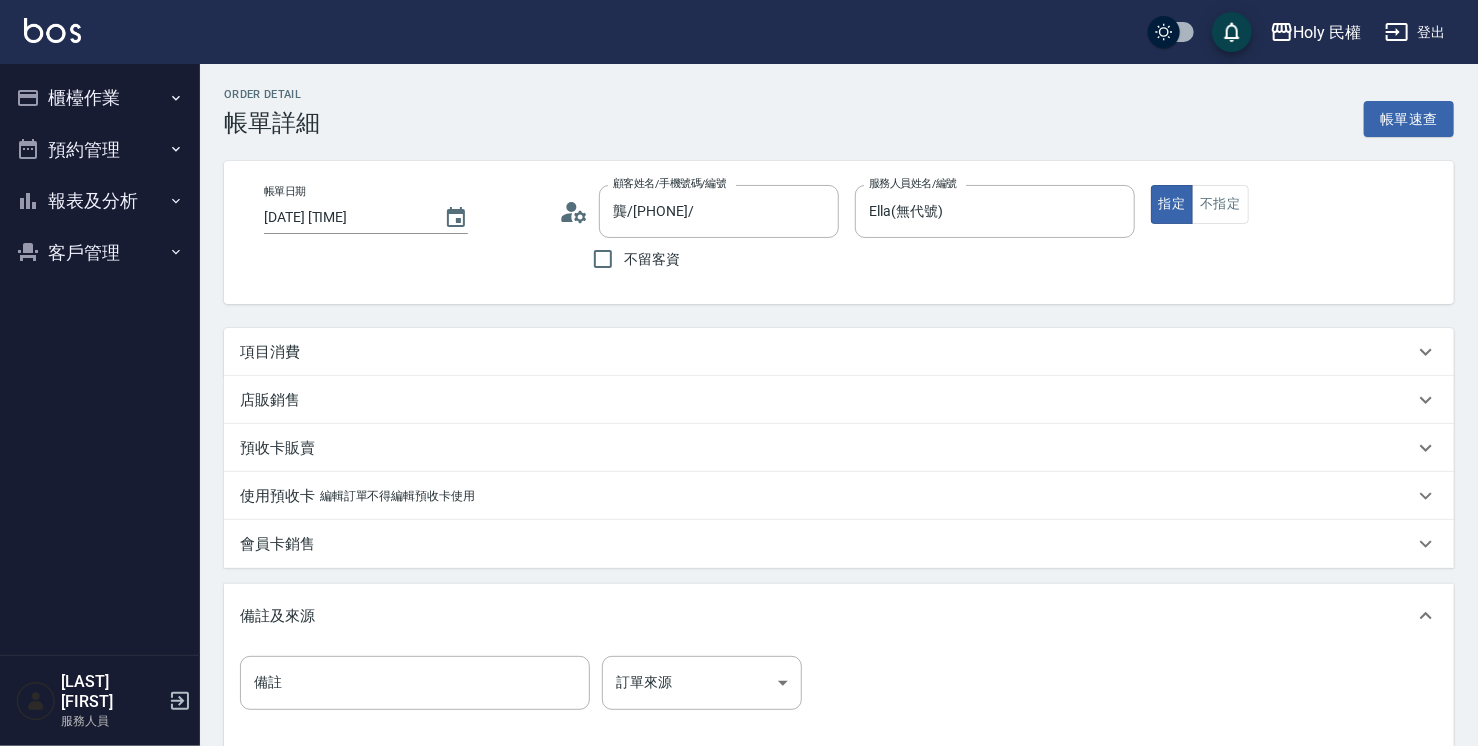 click on "項目消費" at bounding box center (839, 352) 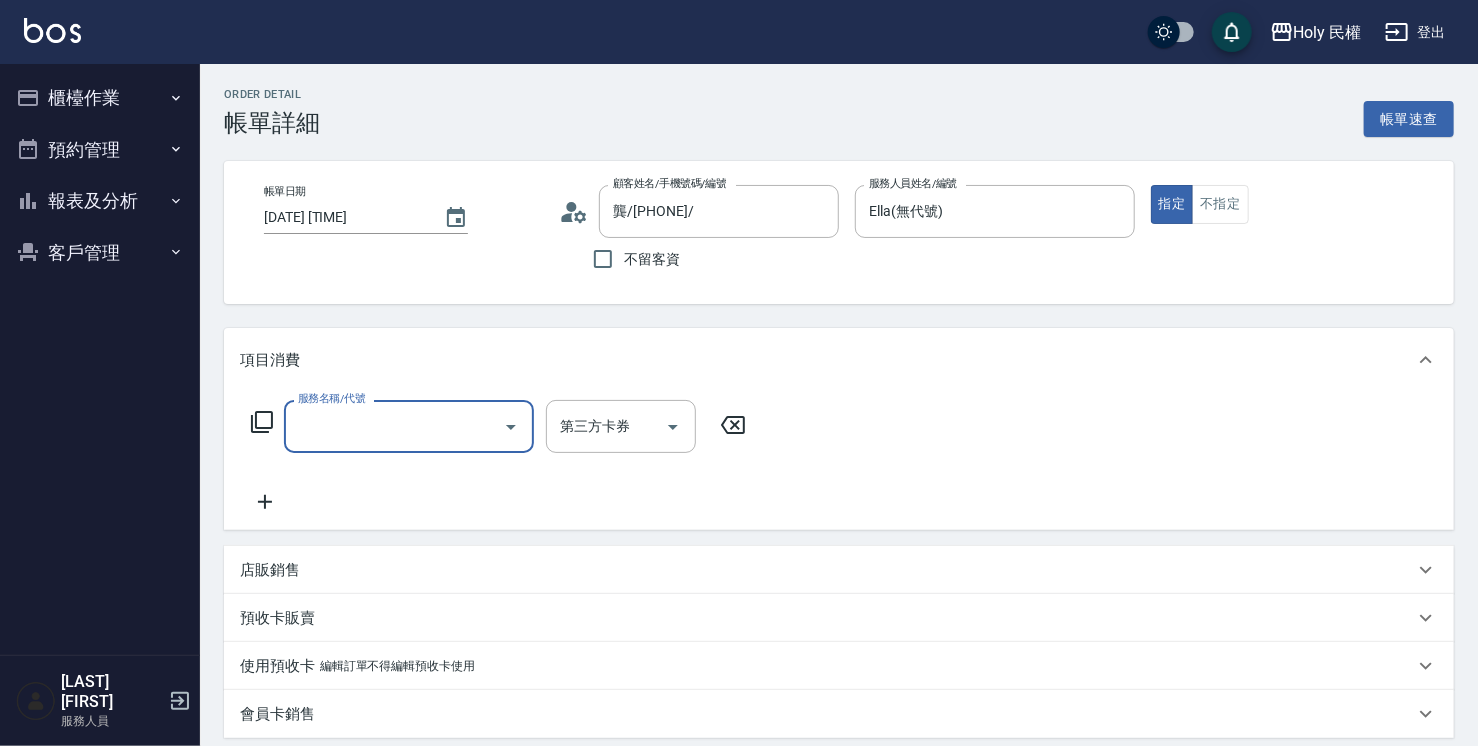 scroll, scrollTop: 0, scrollLeft: 0, axis: both 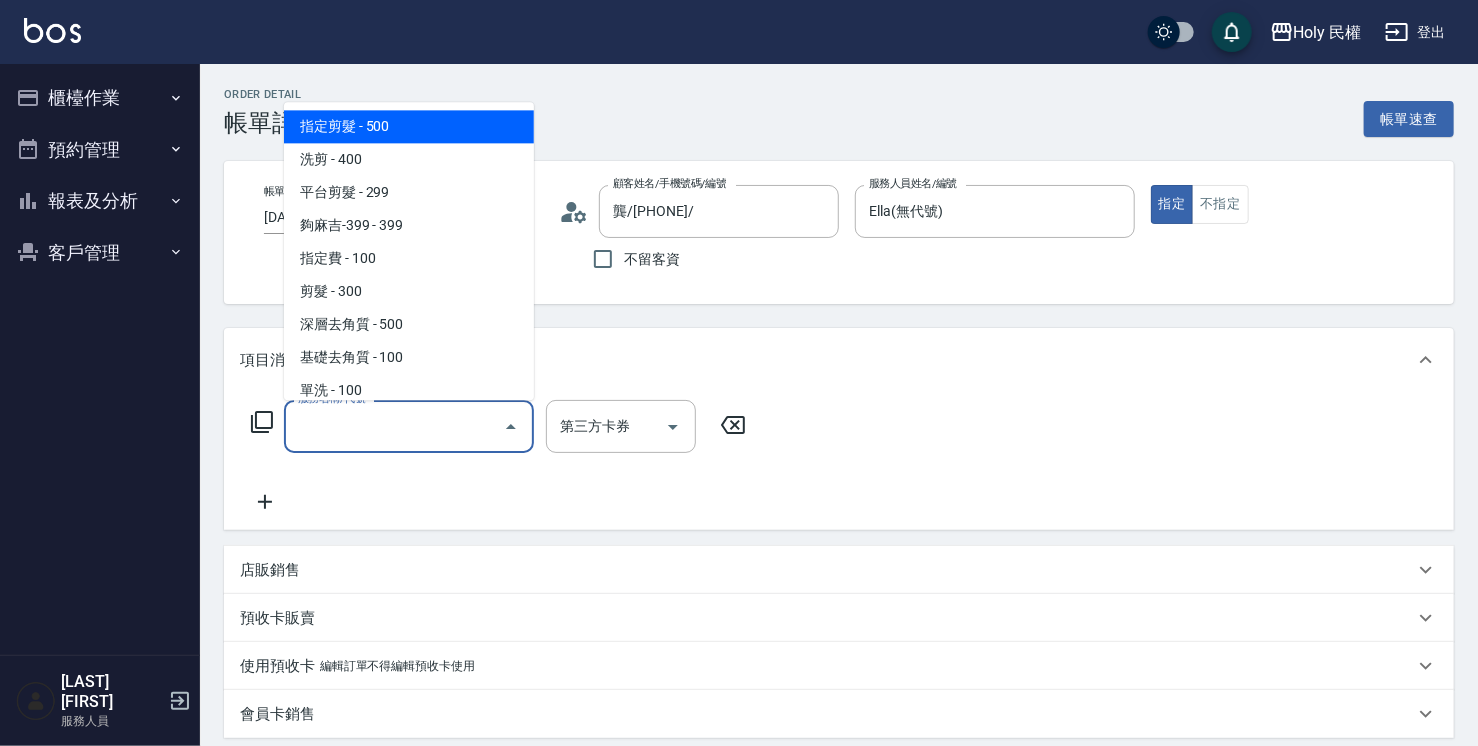 click on "指定剪髮 - 500" at bounding box center (409, 126) 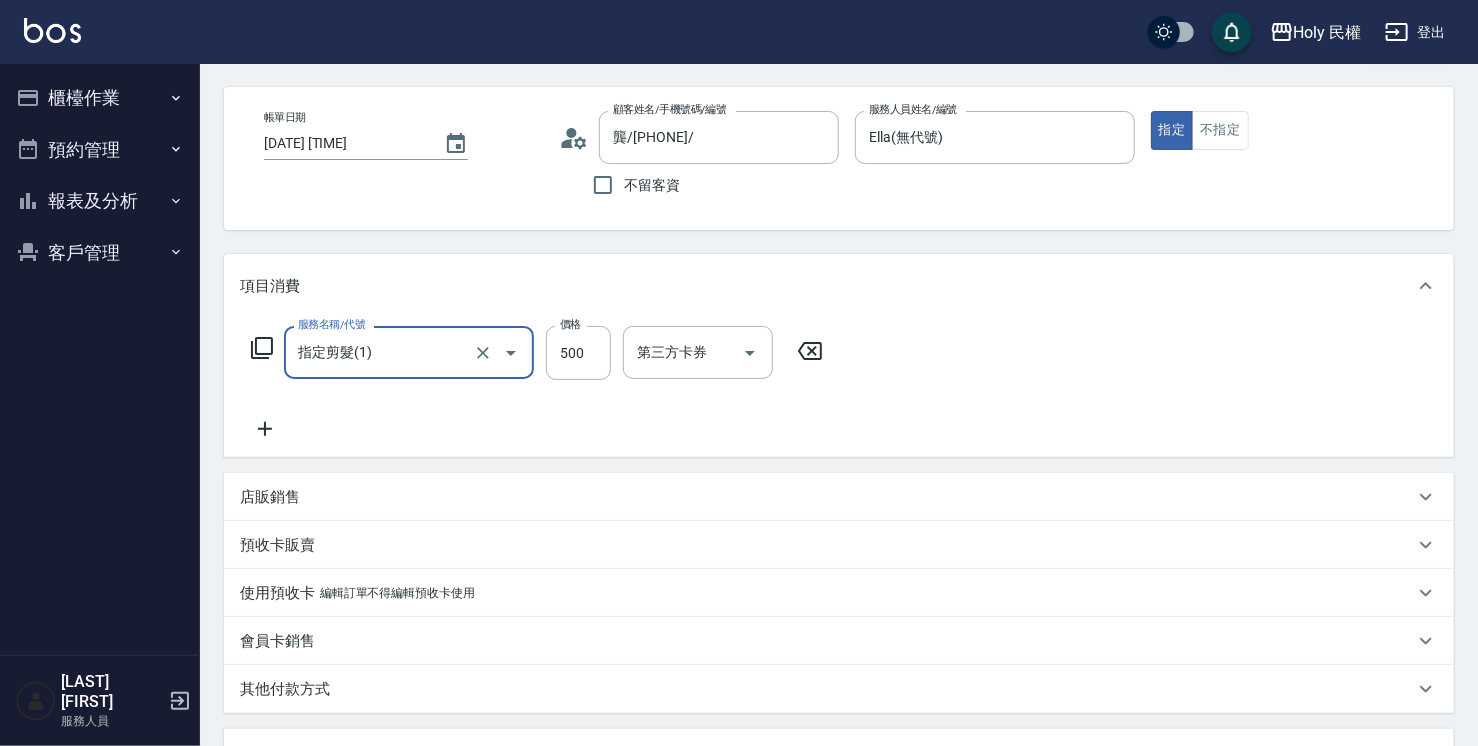 scroll, scrollTop: 300, scrollLeft: 0, axis: vertical 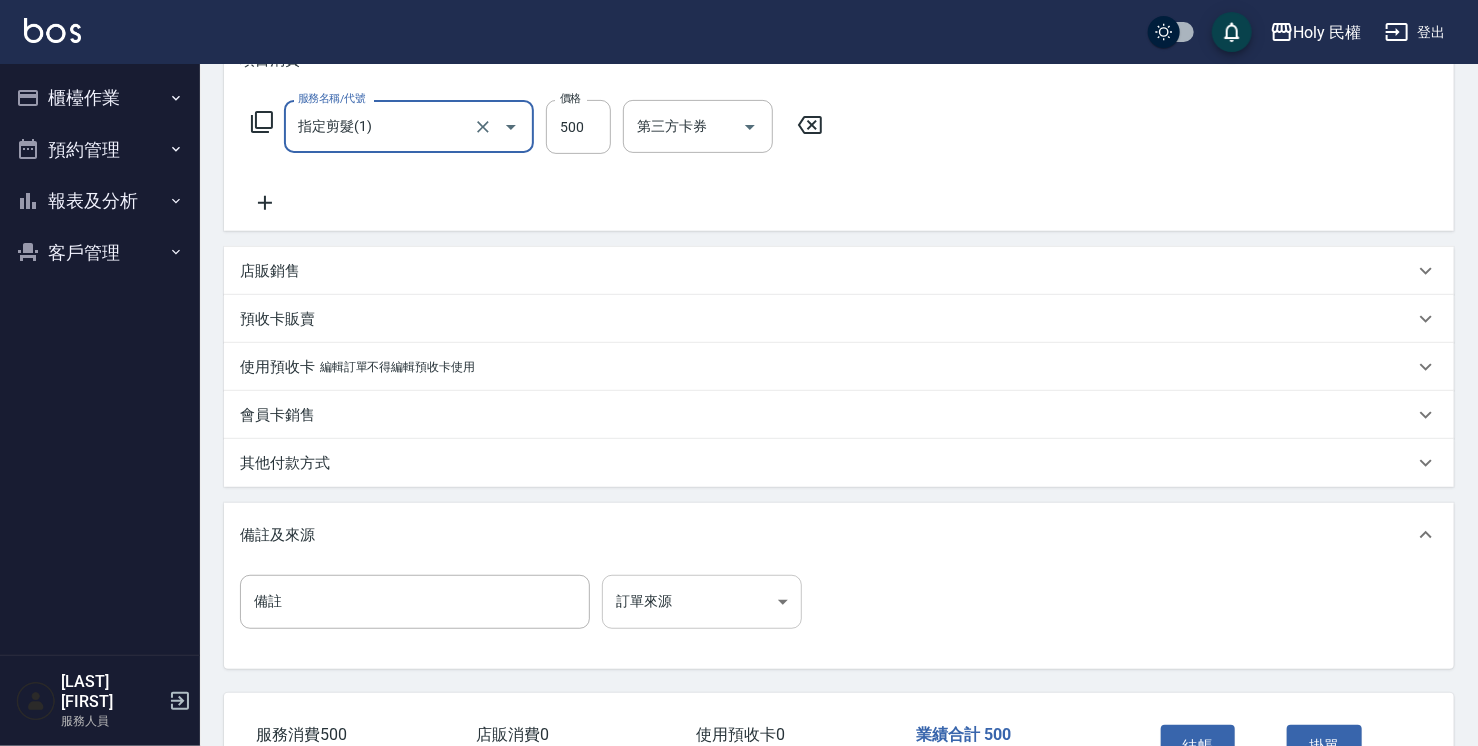 click on "Holy 民權 登出 櫃檯作業 打帳單 帳單列表 營業儀表板 現場電腦打卡 預約管理 預約管理 單日預約紀錄 單週預約紀錄 報表及分析 報表目錄 店家日報表 店家排行榜 設計師日報表 設計師排行榜 商品銷售排行榜 顧客入金餘額表 顧客卡券餘額表 客戶管理 客戶列表 卡券管理 黃聖智 服務人員 Order detail 帳單詳細  帳單速查 帳單日期 2025/08/05 14:00 顧客姓名/手機號碼/編號 龔/0988816899/ 顧客姓名/手機號碼/編號 不留客資 服務人員姓名/編號 Ella(無代號) 服務人員姓名/編號 指定 不指定 項目消費 服務名稱/代號 指定剪髮(1) 服務名稱/代號 價格 500 價格 第三方卡券 第三方卡券 店販銷售 服務人員姓名/編號 服務人員姓名/編號 商品代號/名稱 商品代號/名稱 預收卡販賣 卡券名稱/代號 卡券名稱/代號 使用預收卡 編輯訂單不得編輯預收卡使用 卡券名稱/代號 卡券名稱/代號 會員卡銷售 0" at bounding box center (739, 288) 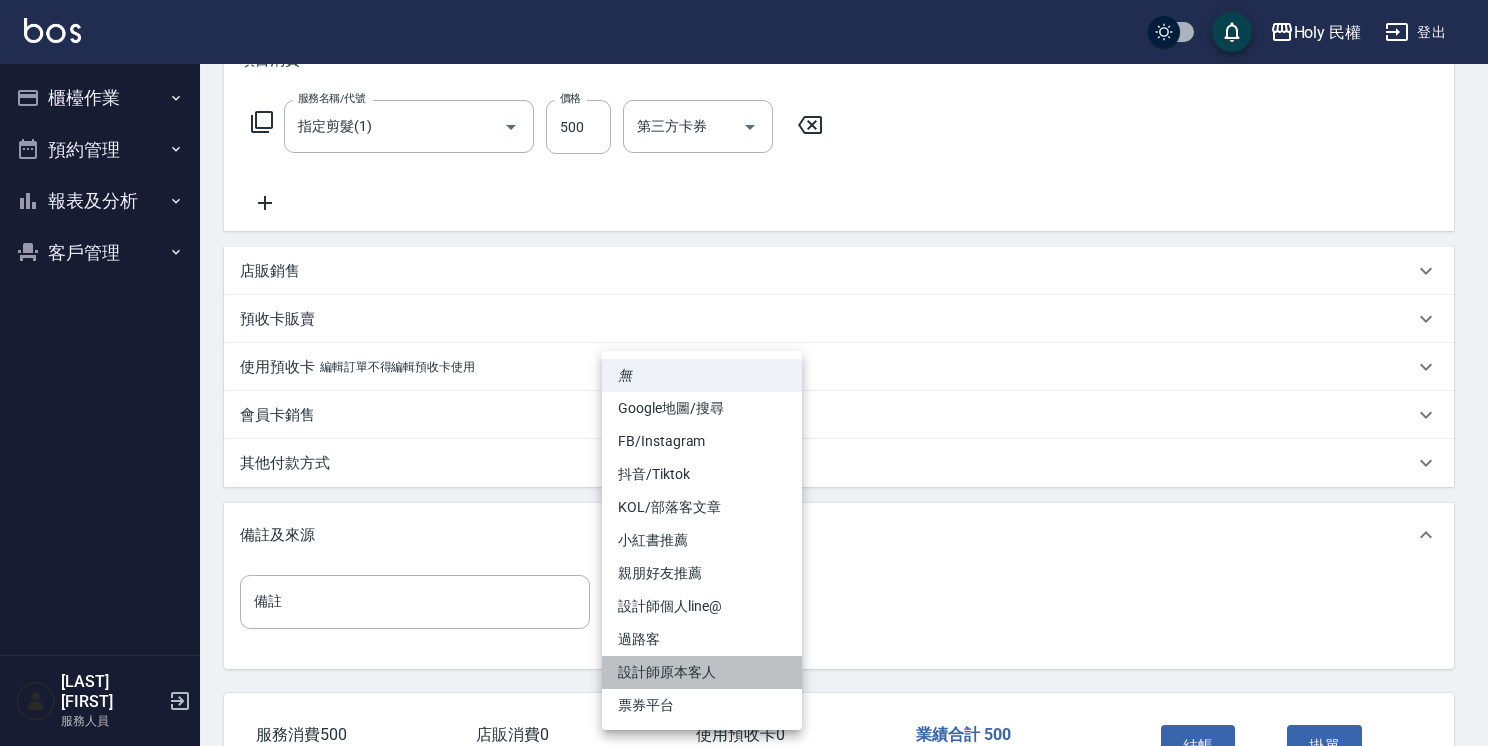 click on "設計師原本客人" at bounding box center (702, 672) 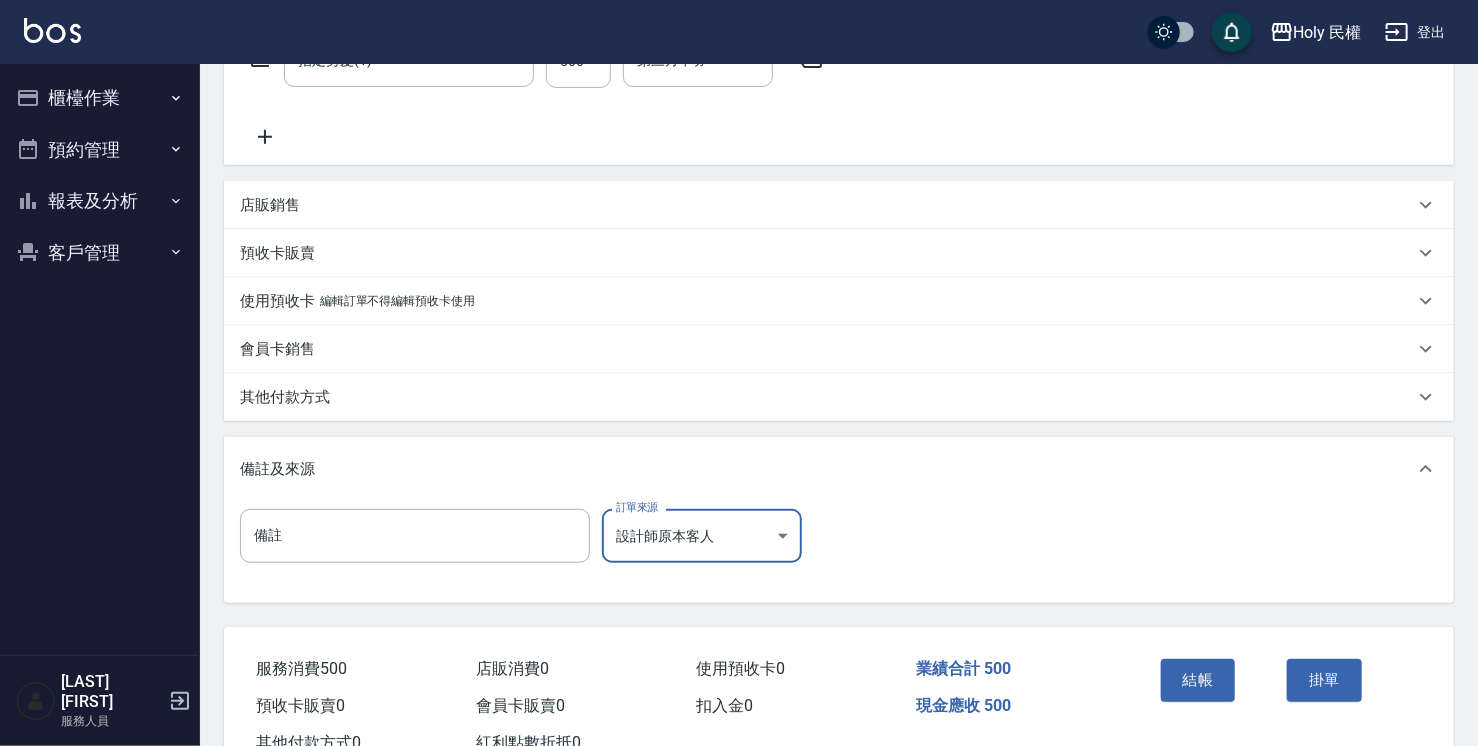 scroll, scrollTop: 436, scrollLeft: 0, axis: vertical 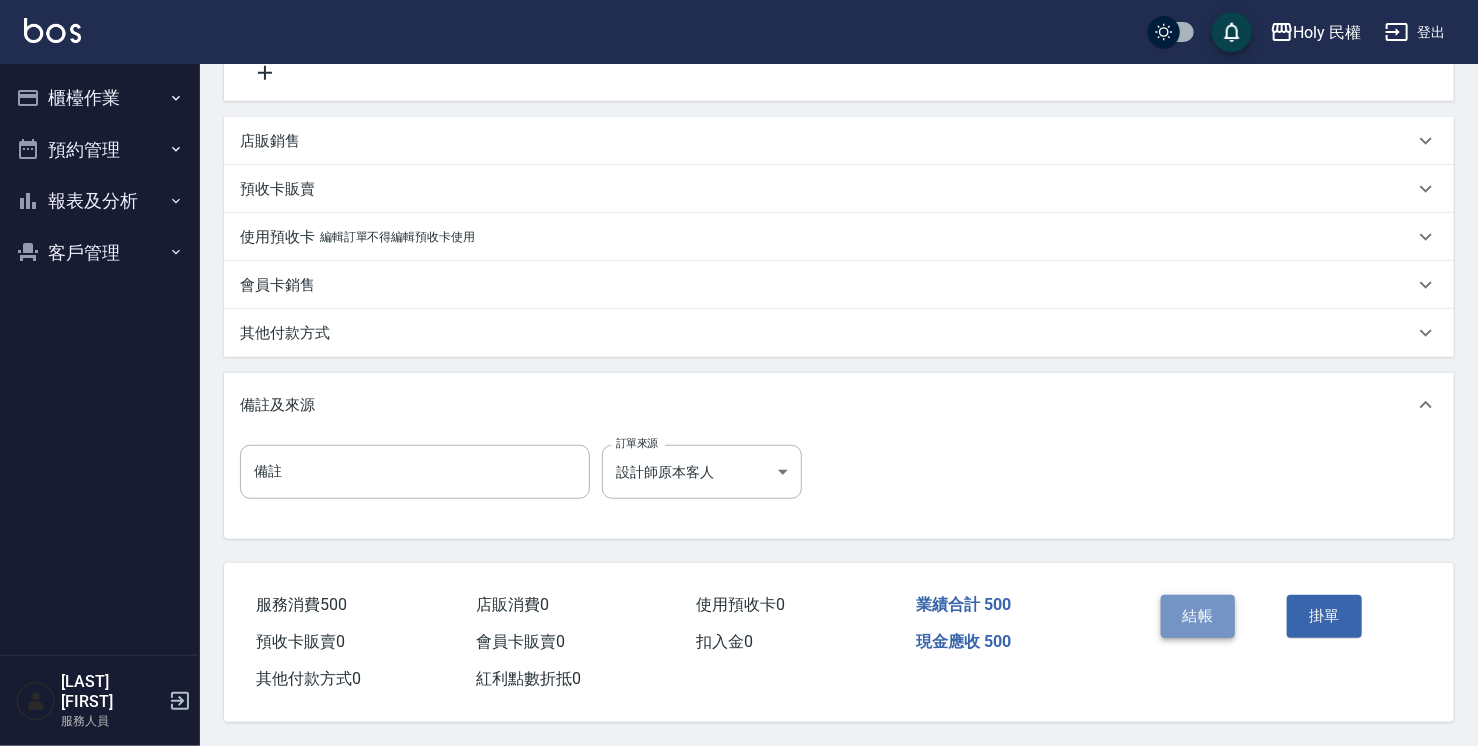 click on "結帳" at bounding box center (1198, 616) 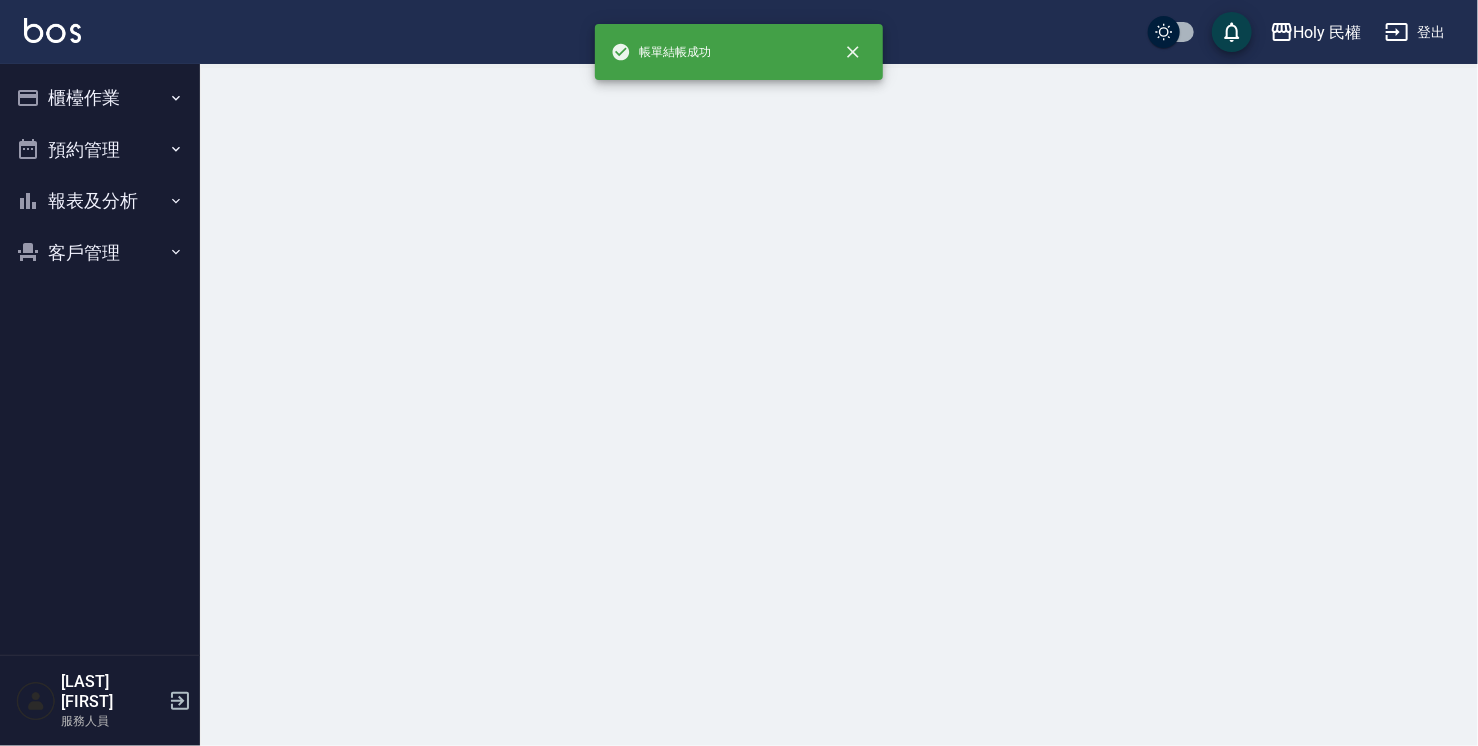 scroll, scrollTop: 0, scrollLeft: 0, axis: both 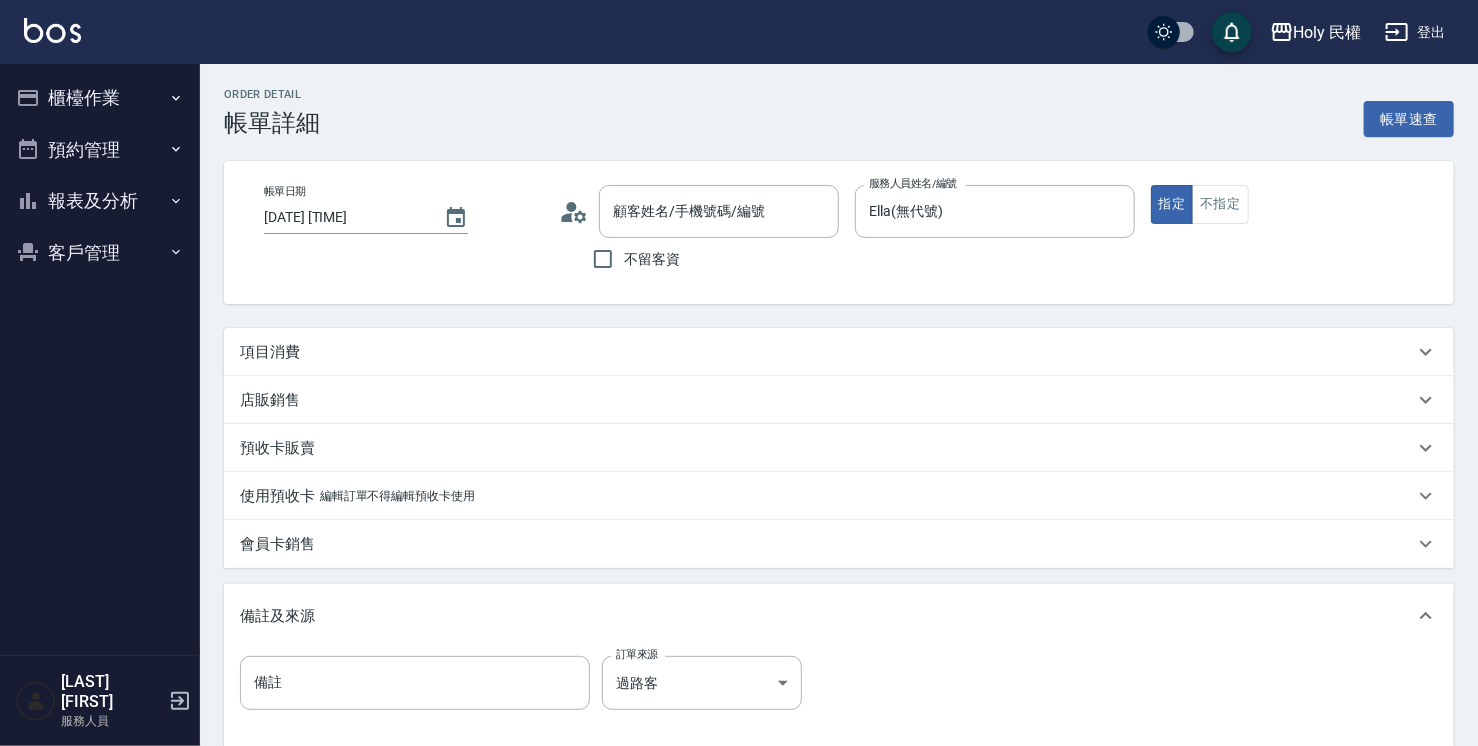 type on "[DATE] [TIME]" 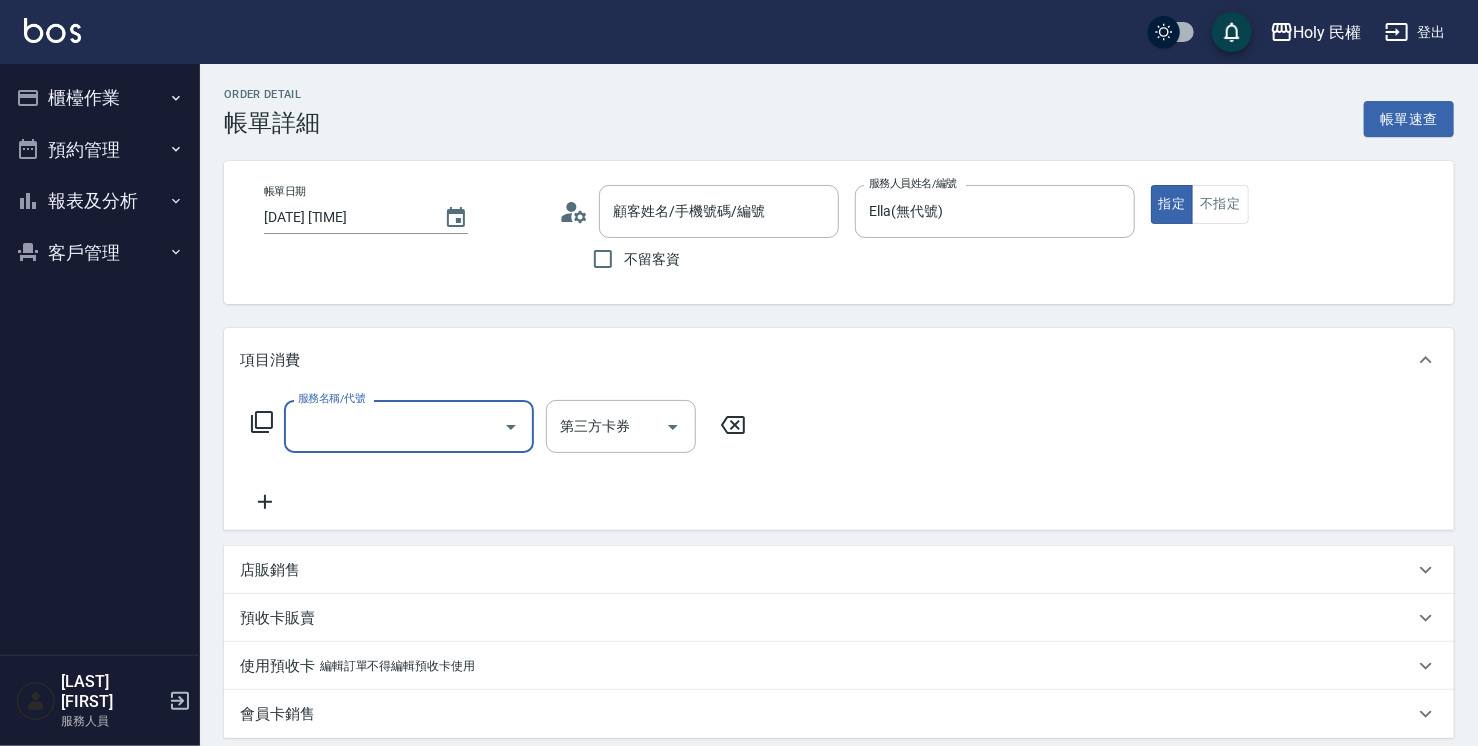 scroll, scrollTop: 0, scrollLeft: 0, axis: both 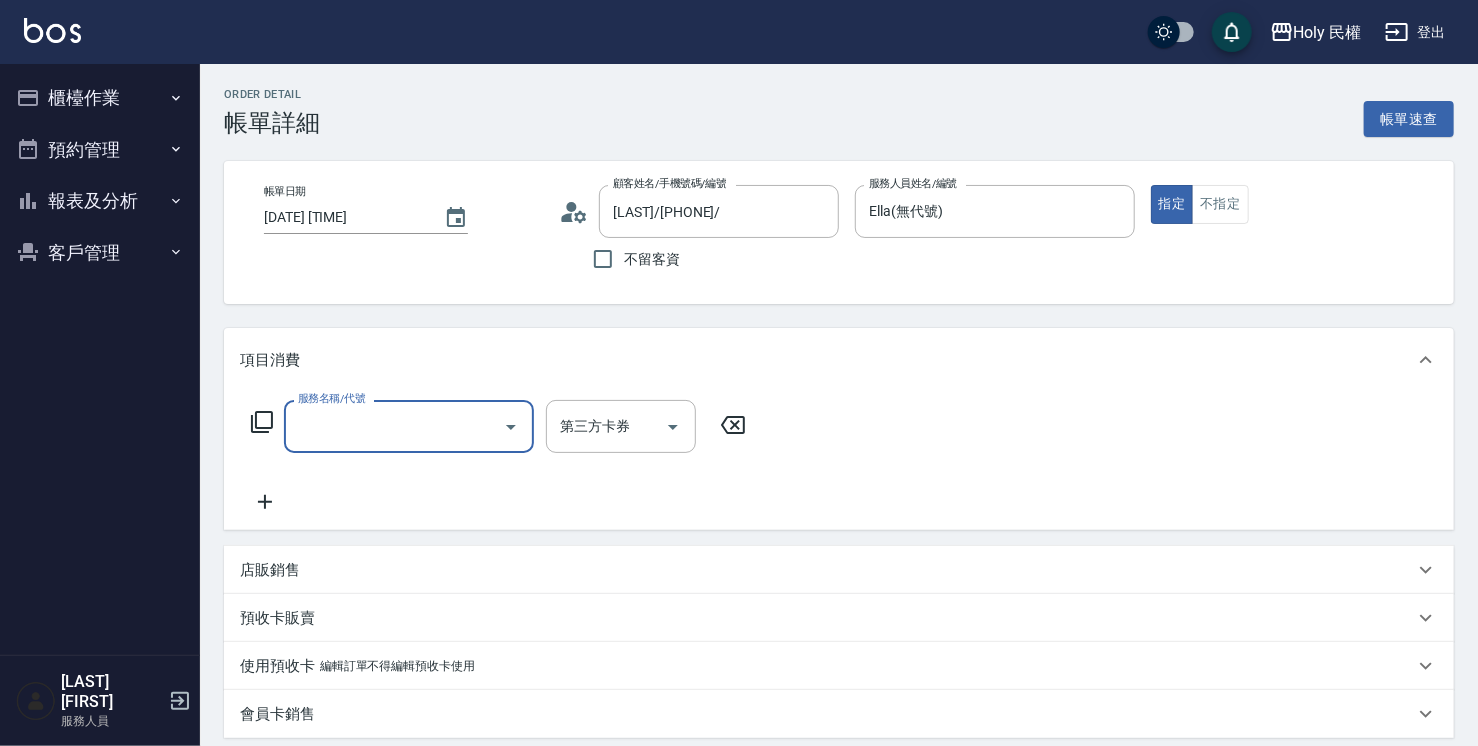 click on "服務名稱/代號" at bounding box center [409, 426] 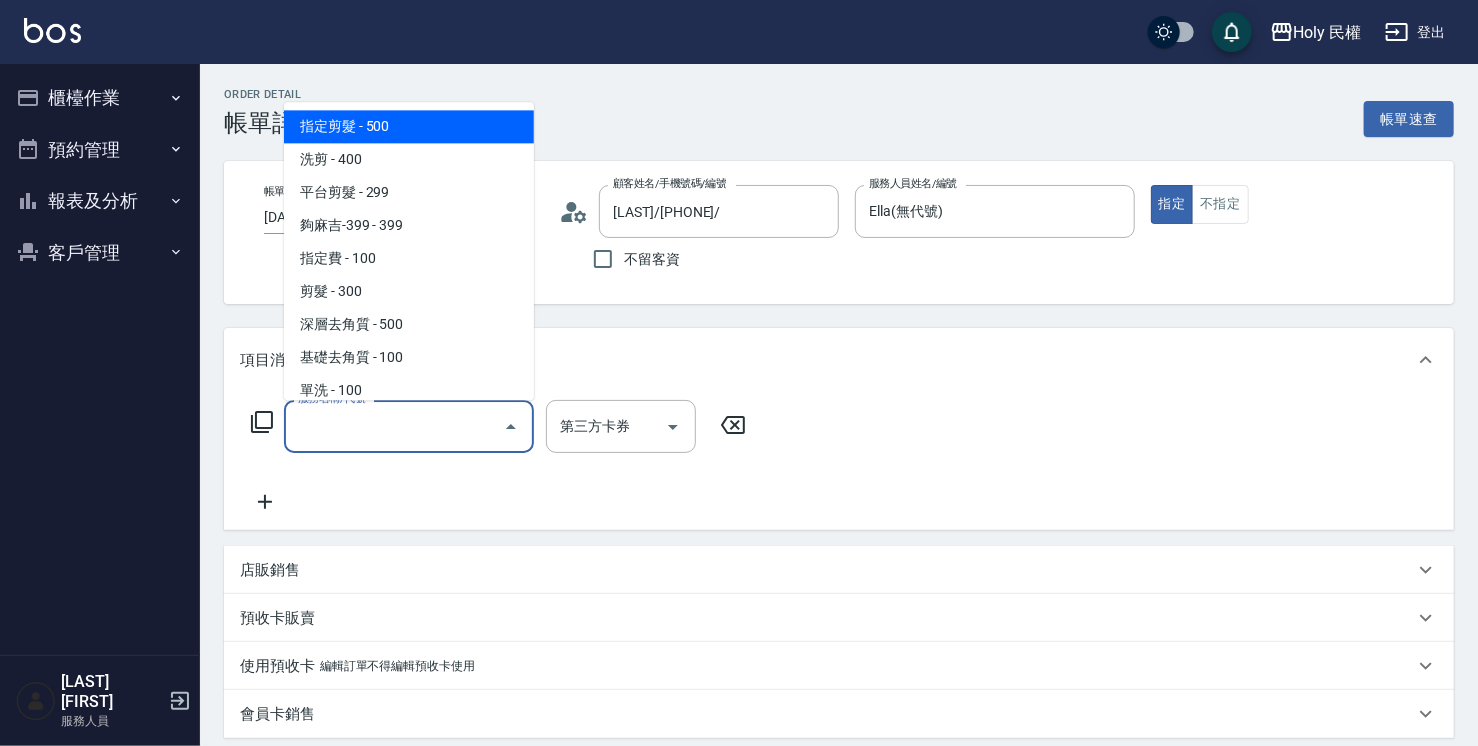 click on "指定剪髮 - 500" at bounding box center [409, 126] 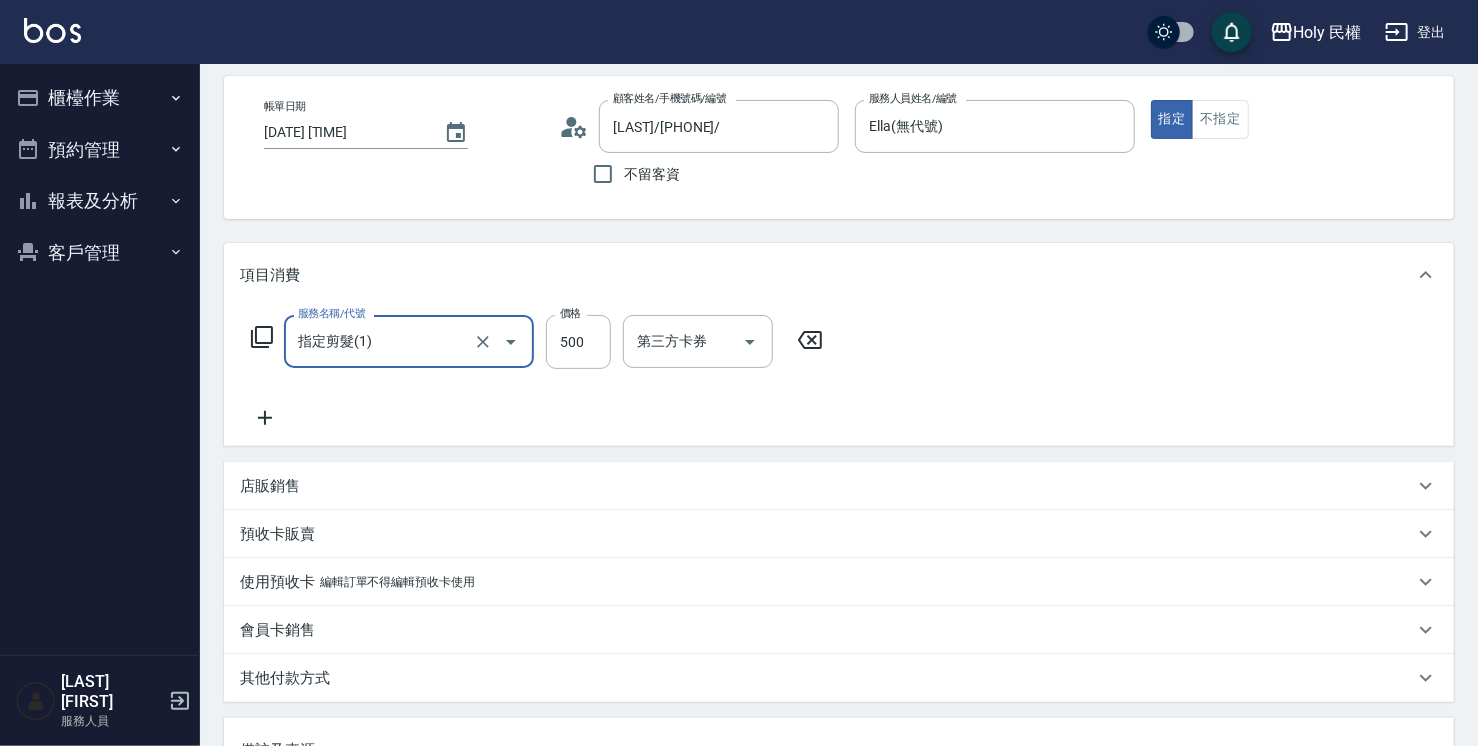 scroll, scrollTop: 300, scrollLeft: 0, axis: vertical 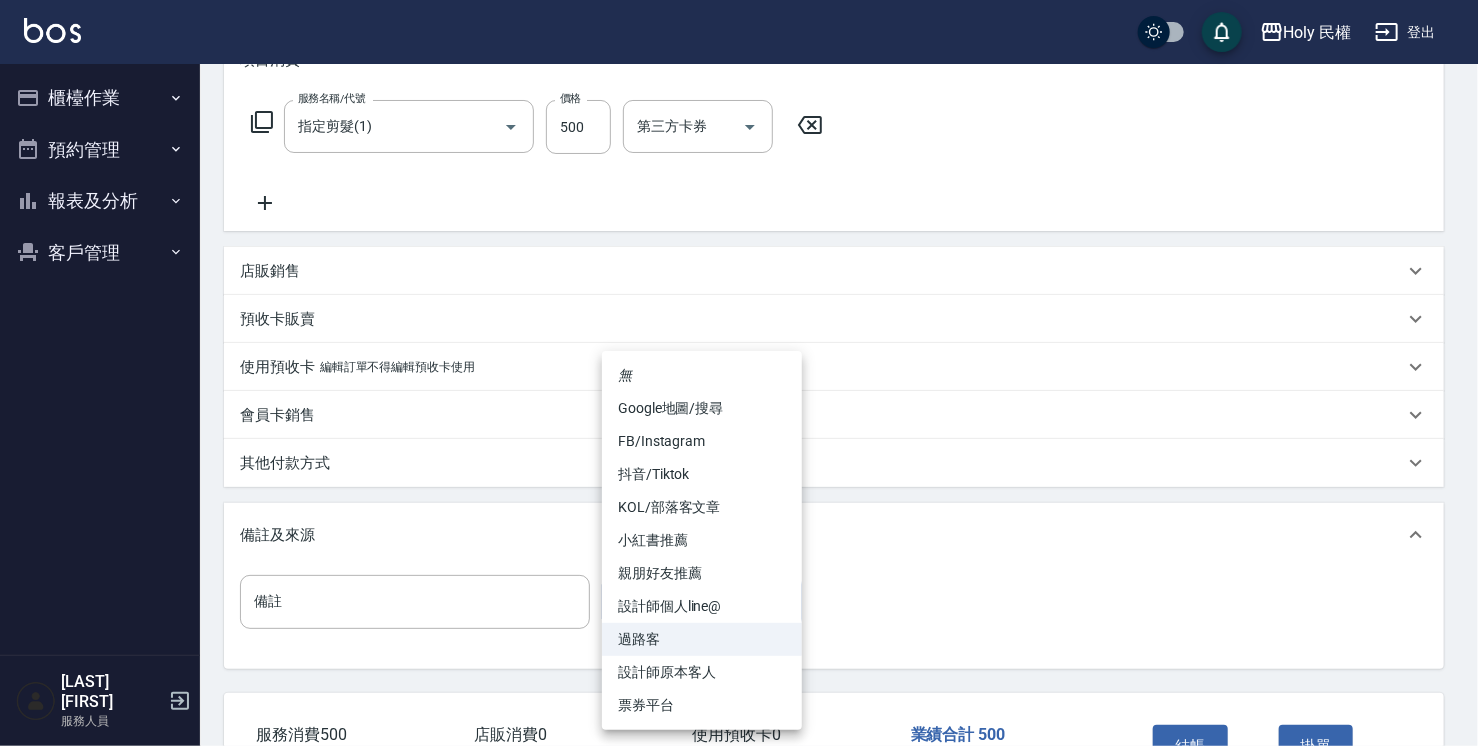 click on "Holy 民權 登出 櫃檯作業 打帳單 帳單列表 營業儀表板 現場電腦打卡 預約管理 預約管理 單日預約紀錄 單週預約紀錄 報表及分析 報表目錄 店家日報表 店家排行榜 設計師日報表 設計師排行榜 商品銷售排行榜 顧客入金餘額表 顧客卡券餘額表 客戶管理 客戶列表 卡券管理 [LAST] [FIRST] 服務人員 Order detail 帳單詳細  帳單速查 帳單日期 [DATE] [TIME] 顧客姓名/手機號碼/編號 [LAST]/[PHONE]/ 顧客姓名/手機號碼/編號 不留客資 服務人員姓名/編號 Ella(無代號) 服務人員姓名/編號 指定 不指定 項目消費 服務名稱/代號 指定剪髮(1) 服務名稱/代號 價格 500 價格 第三方卡券 第三方卡券 店販銷售 服務人員姓名/編號 服務人員姓名/編號 商品代號/名稱 商品代號/名稱 預收卡販賣 卡券名稱/代號 卡券名稱/代號 使用預收卡 編輯訂單不得編輯預收卡使用 卡券名稱/代號 卡券名稱/代號 會員卡銷售 0" at bounding box center (739, 288) 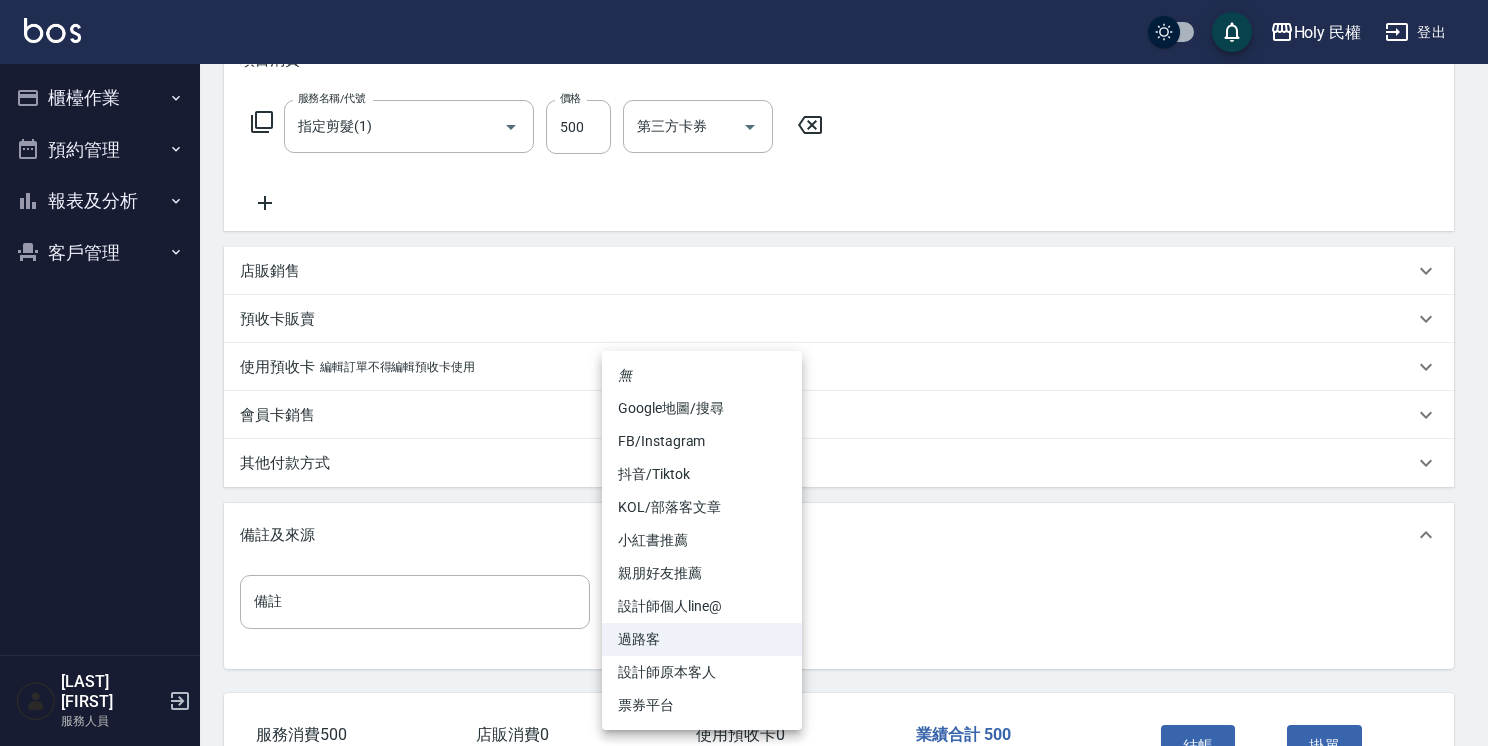 click at bounding box center (744, 373) 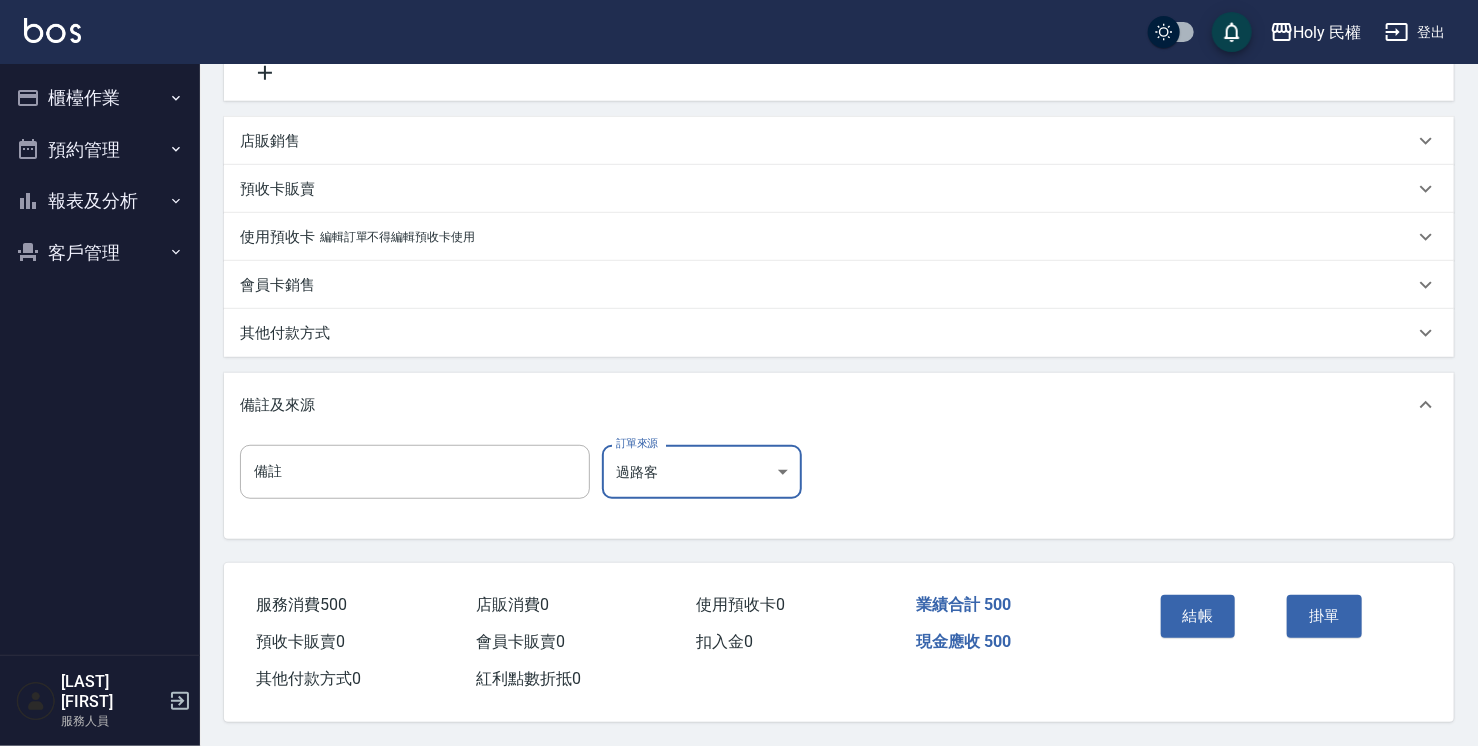 scroll, scrollTop: 436, scrollLeft: 0, axis: vertical 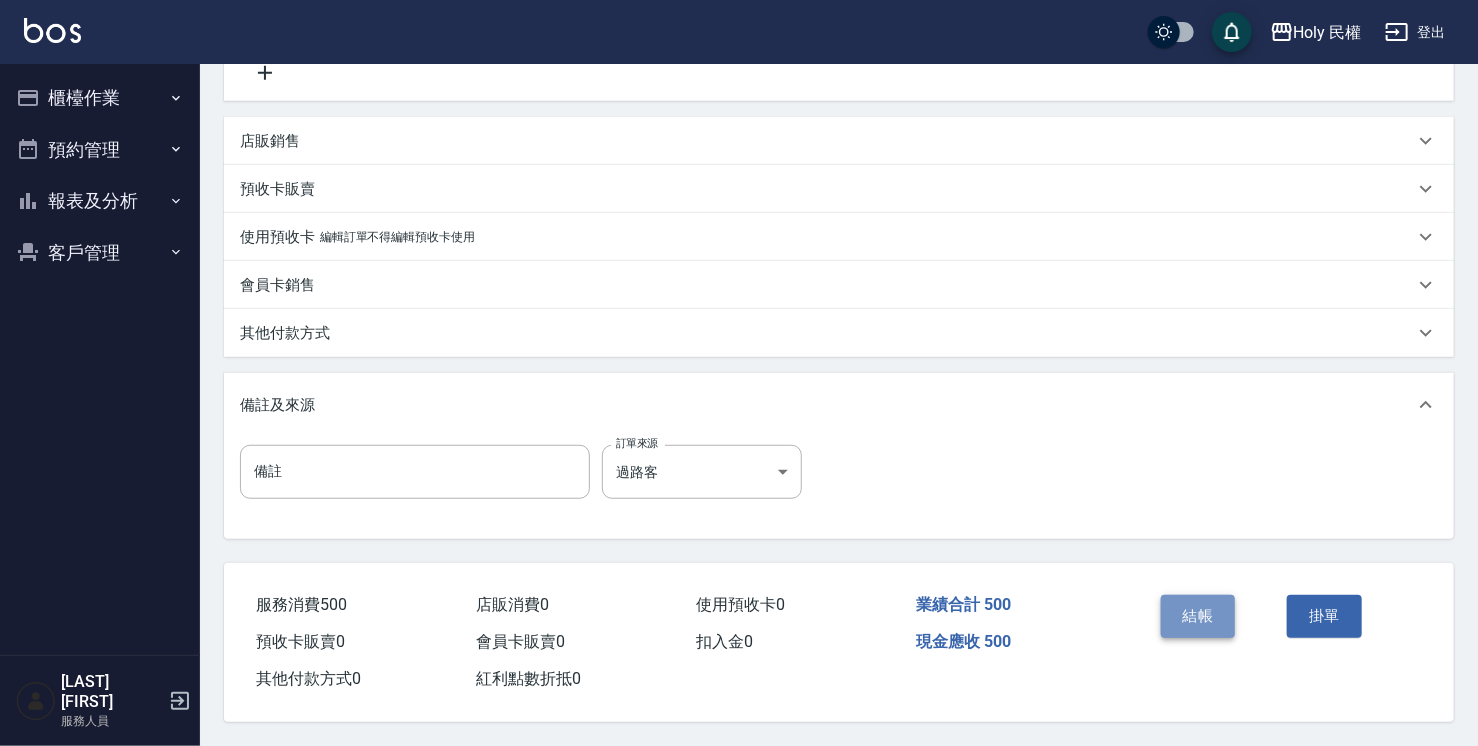 click on "結帳" at bounding box center (1198, 616) 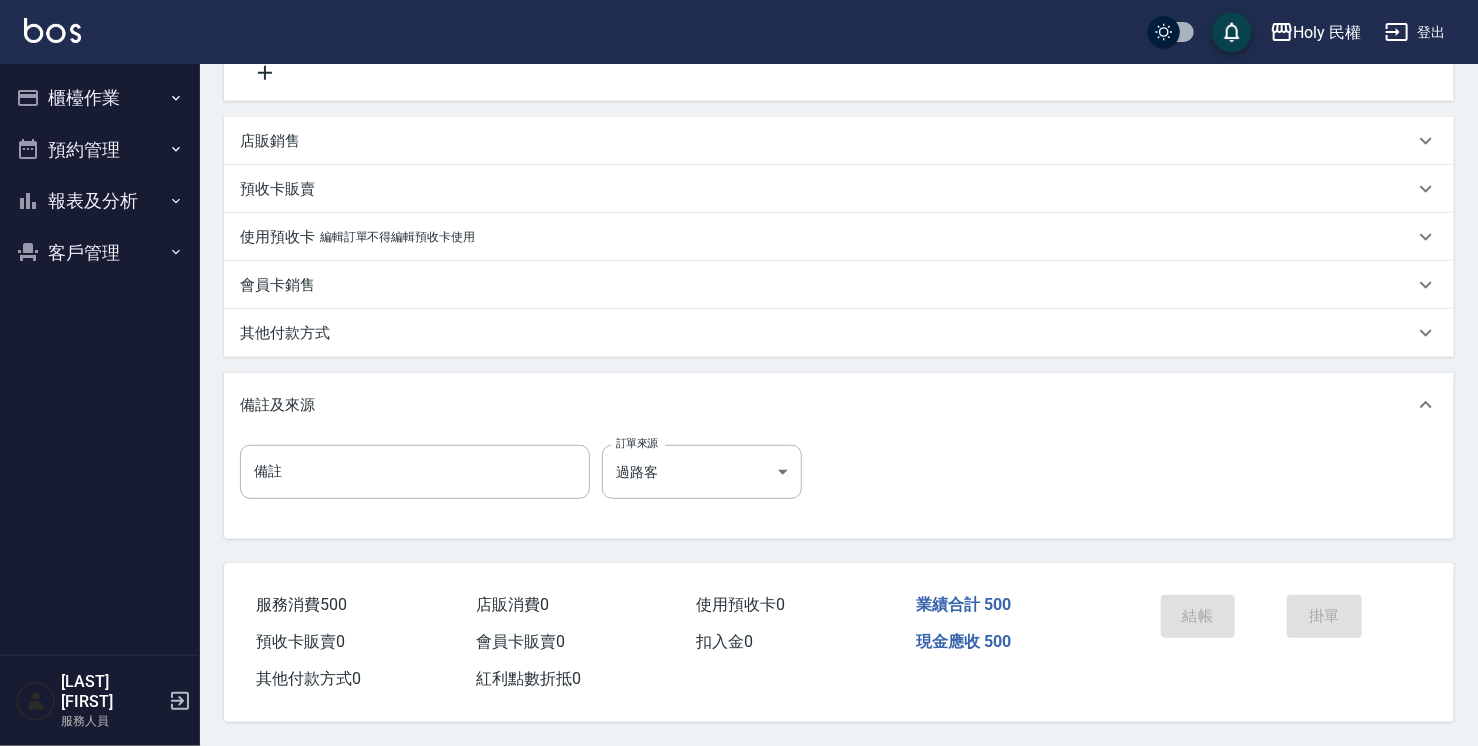 scroll, scrollTop: 313, scrollLeft: 0, axis: vertical 